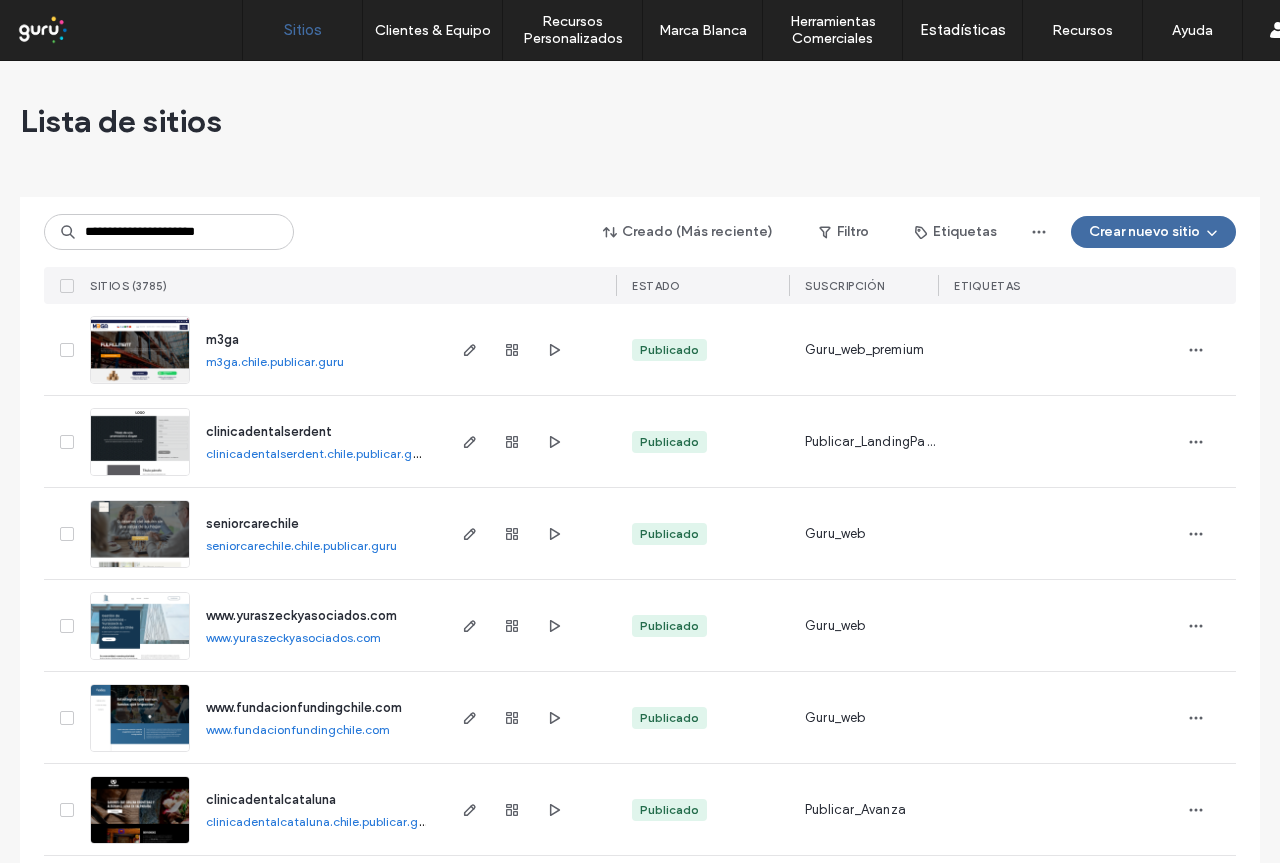 scroll, scrollTop: 0, scrollLeft: 0, axis: both 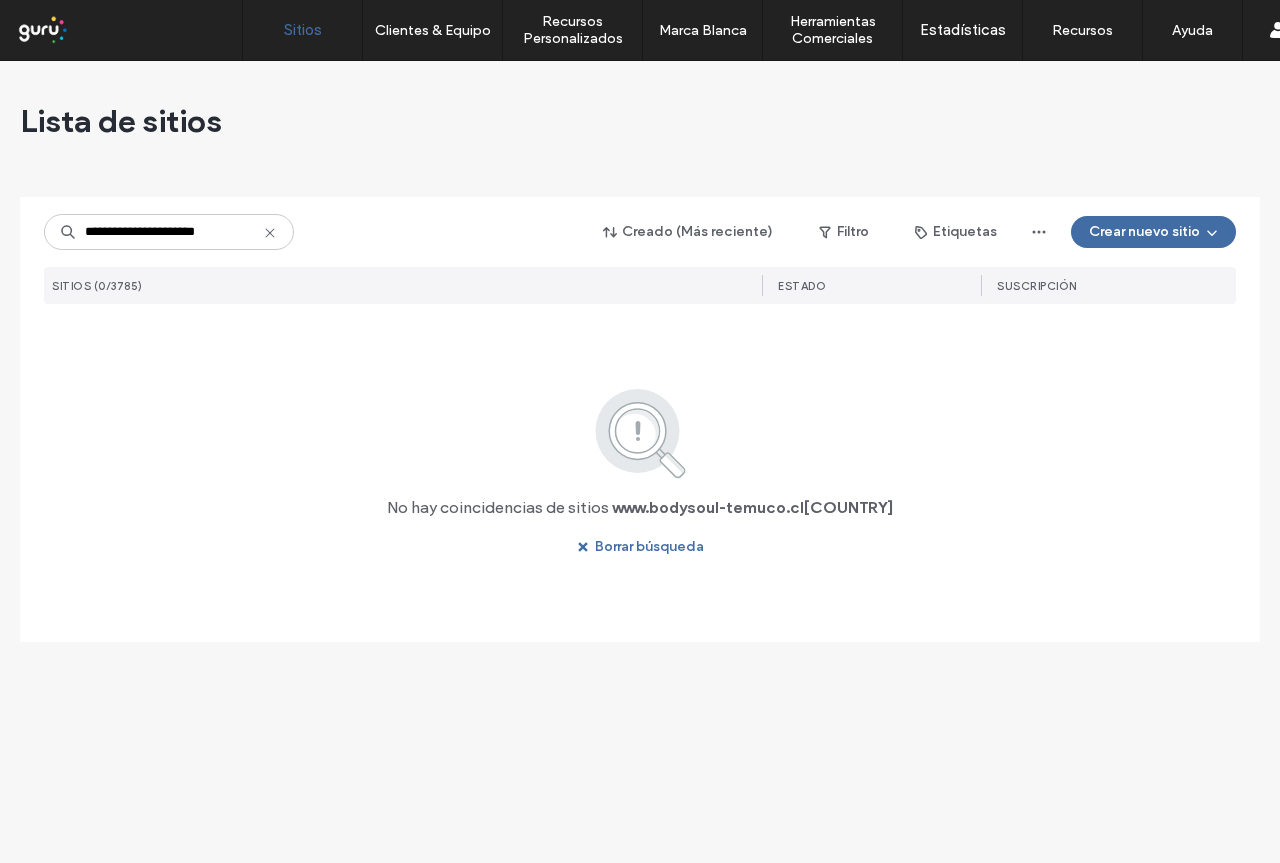 click on "**********" at bounding box center [169, 232] 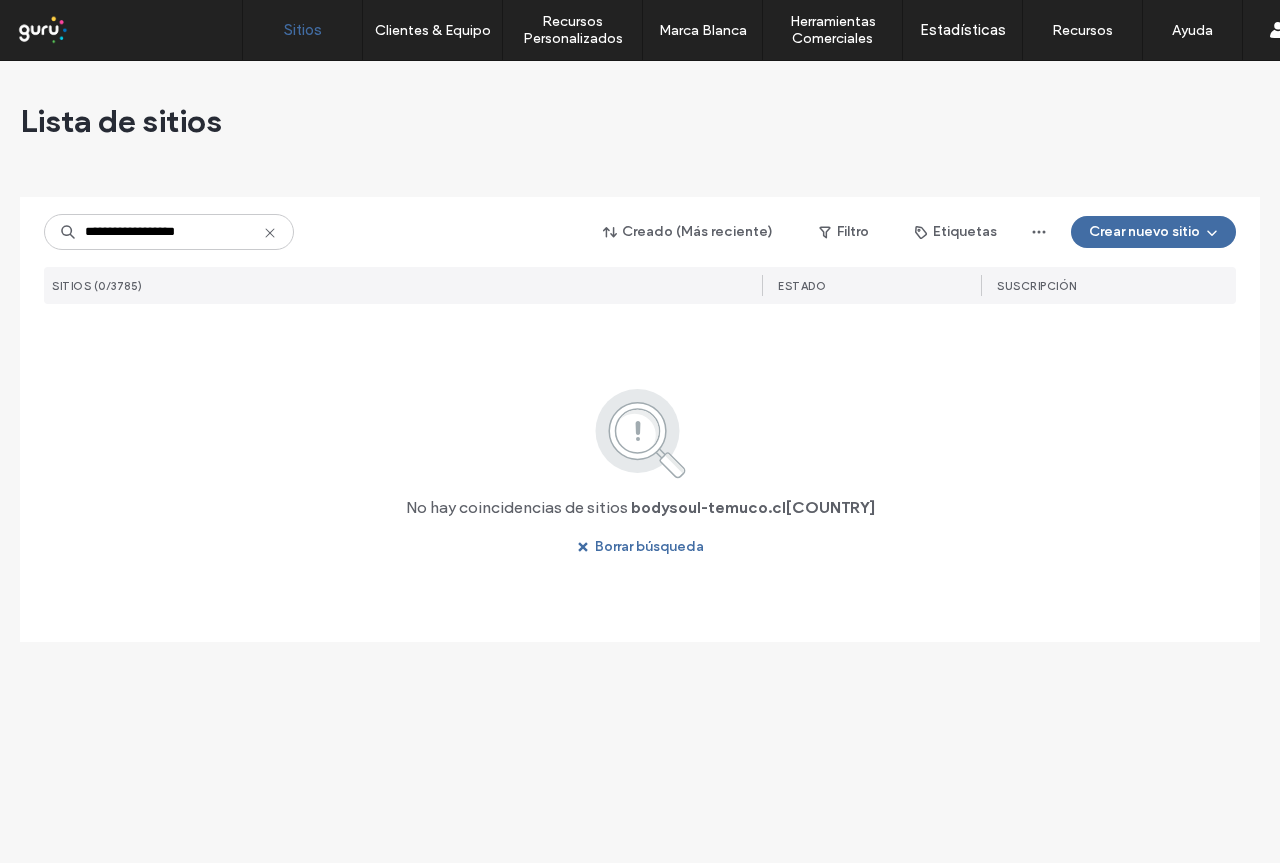 click on "**********" at bounding box center [169, 232] 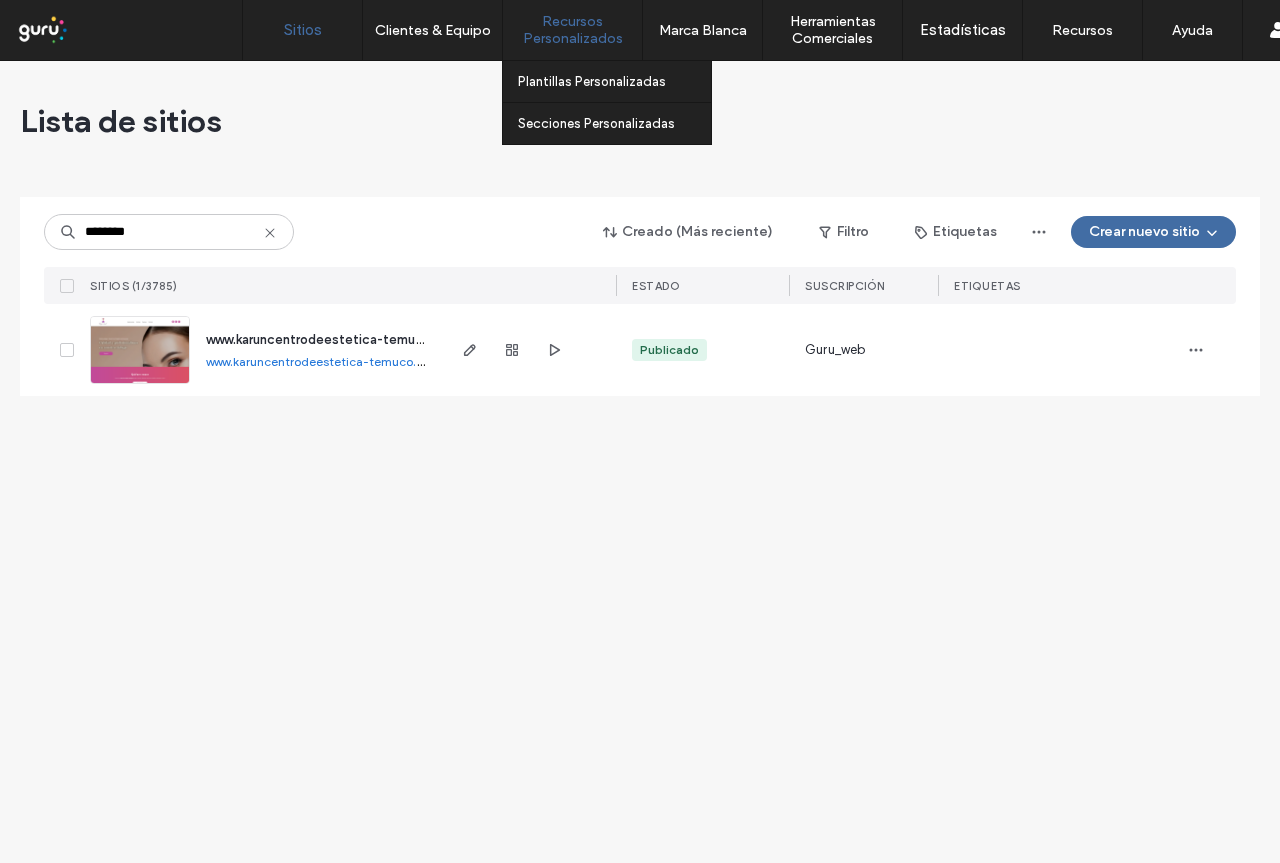 type on "********" 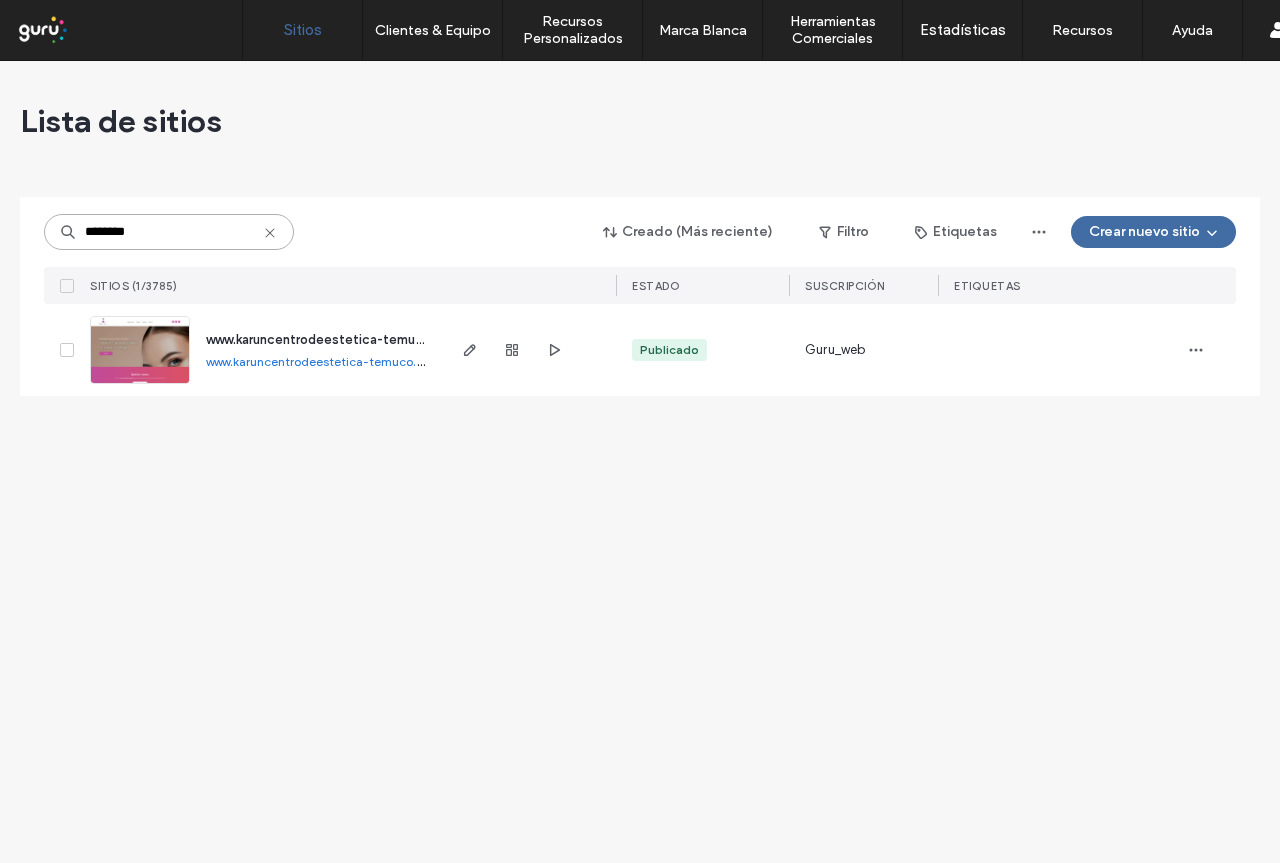 drag, startPoint x: 268, startPoint y: 224, endPoint x: 257, endPoint y: 228, distance: 11.7046995 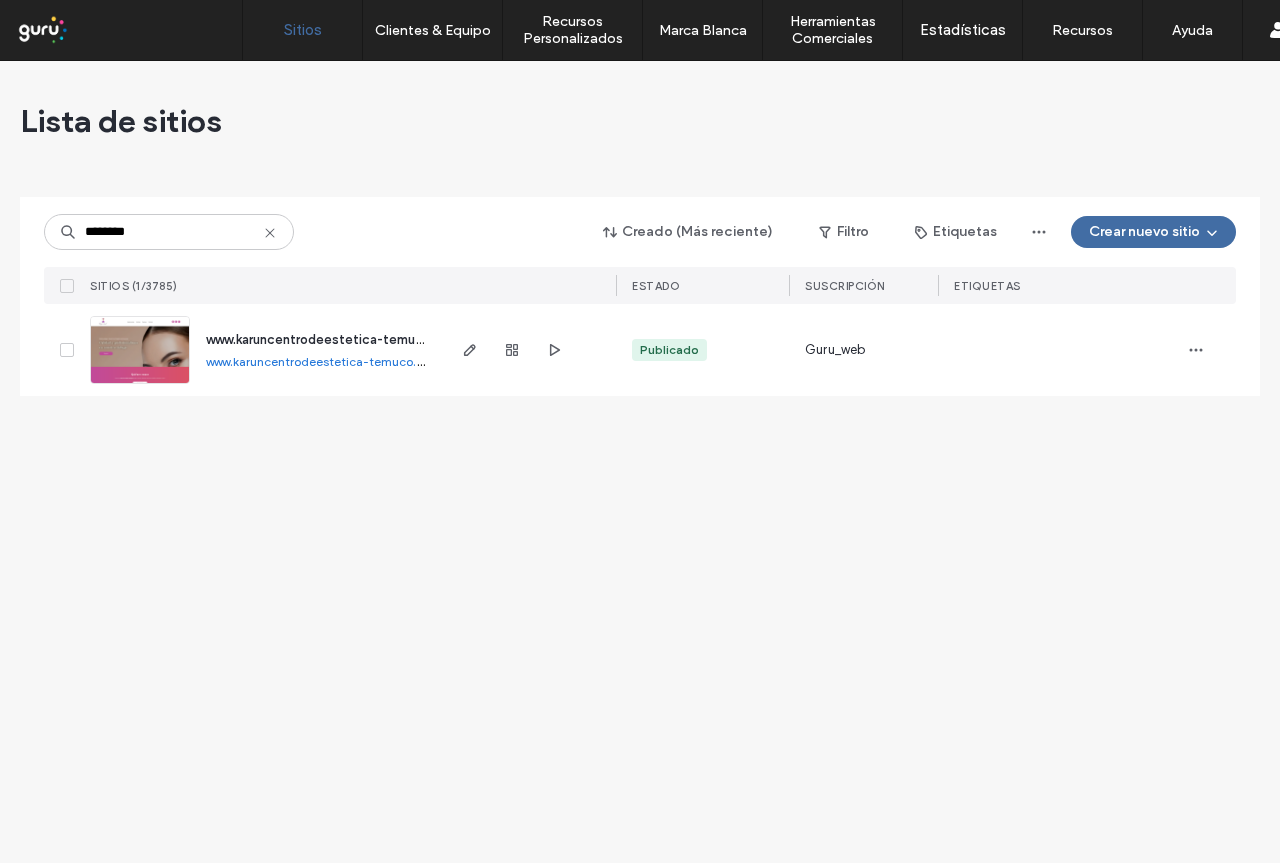 click 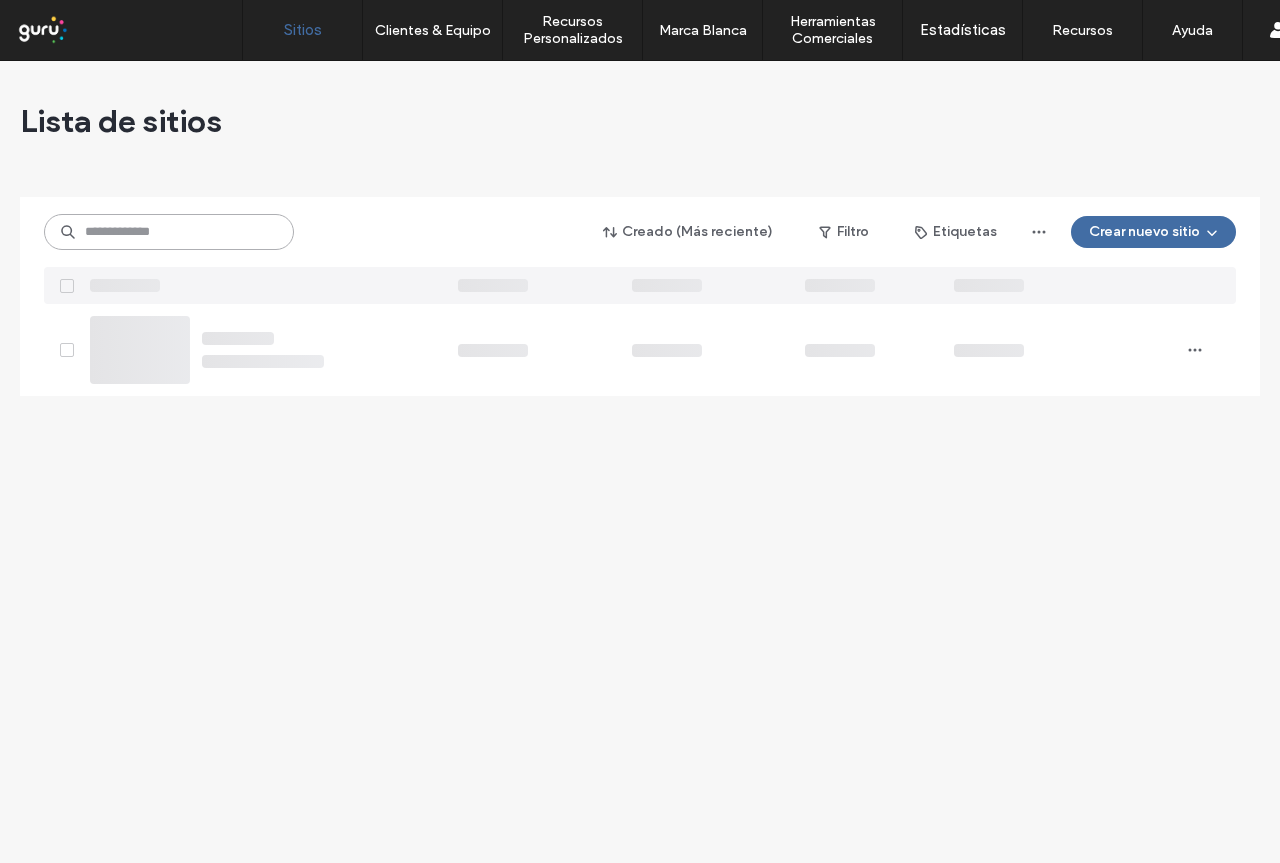 click at bounding box center [169, 232] 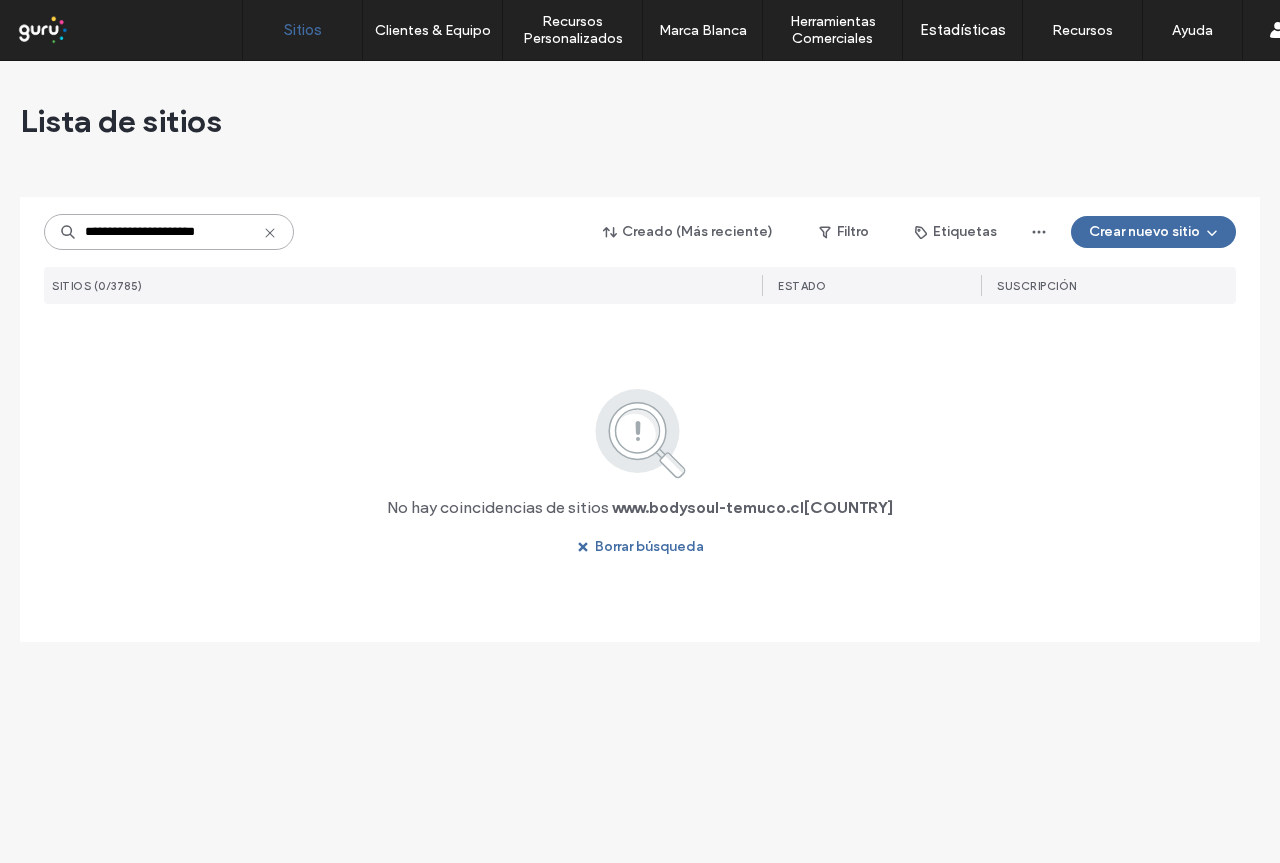 drag, startPoint x: 117, startPoint y: 236, endPoint x: 43, endPoint y: 238, distance: 74.02702 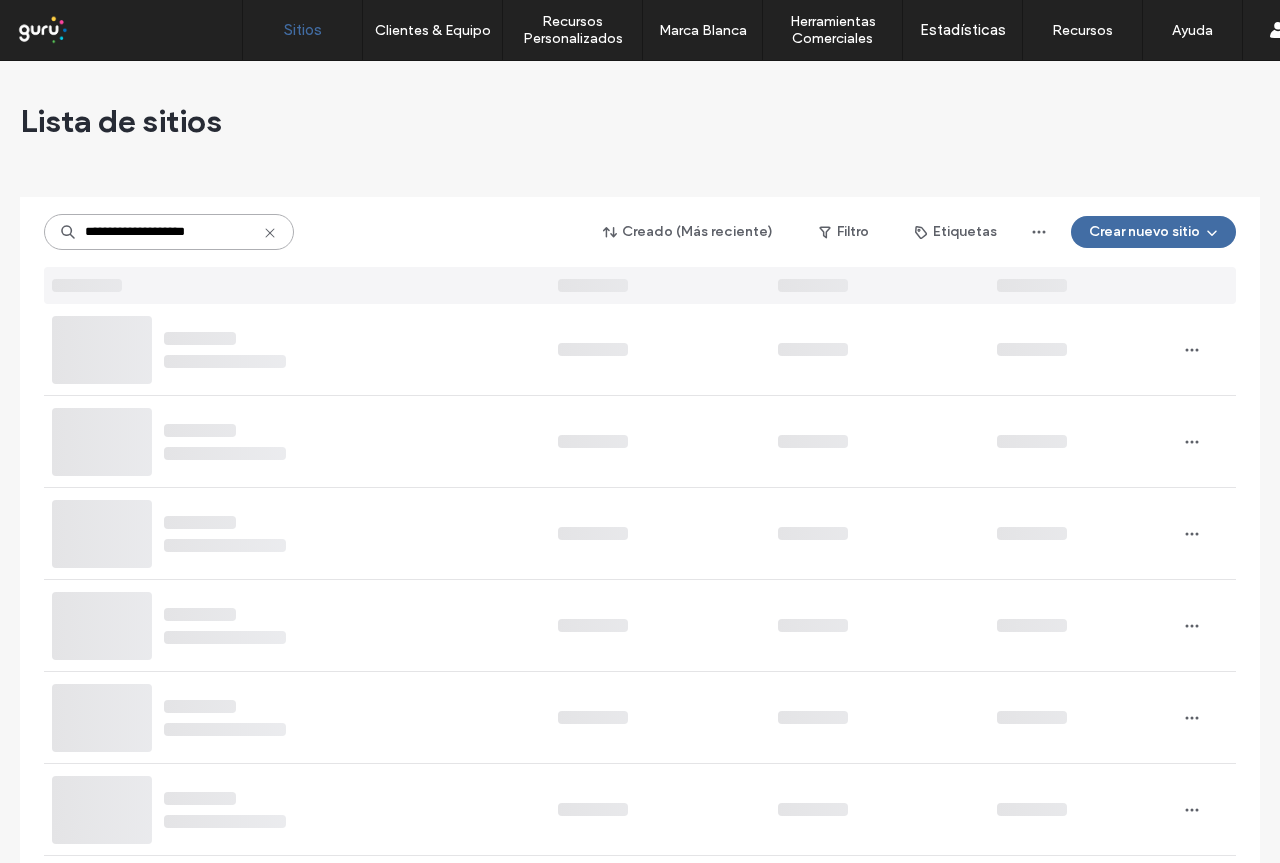 click on "**********" at bounding box center (169, 232) 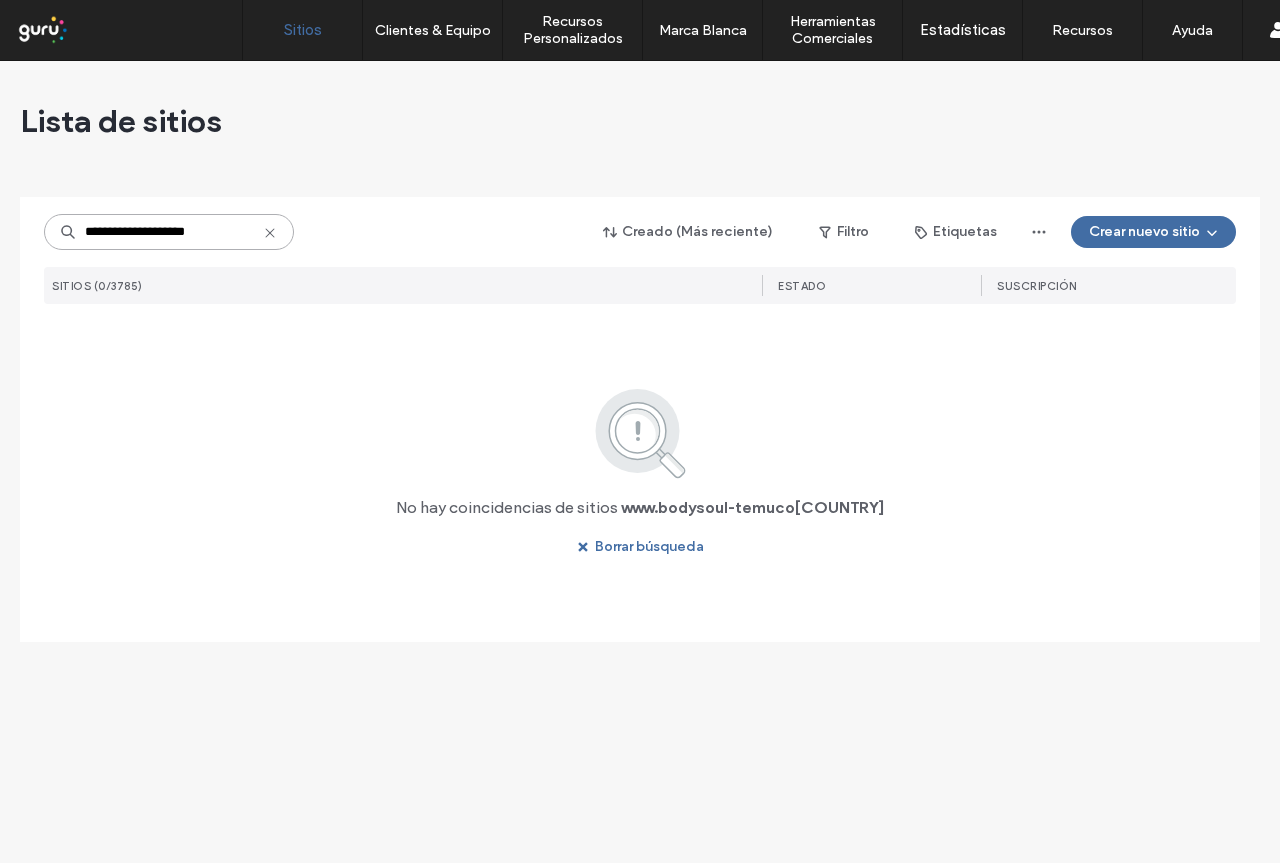 type on "**********" 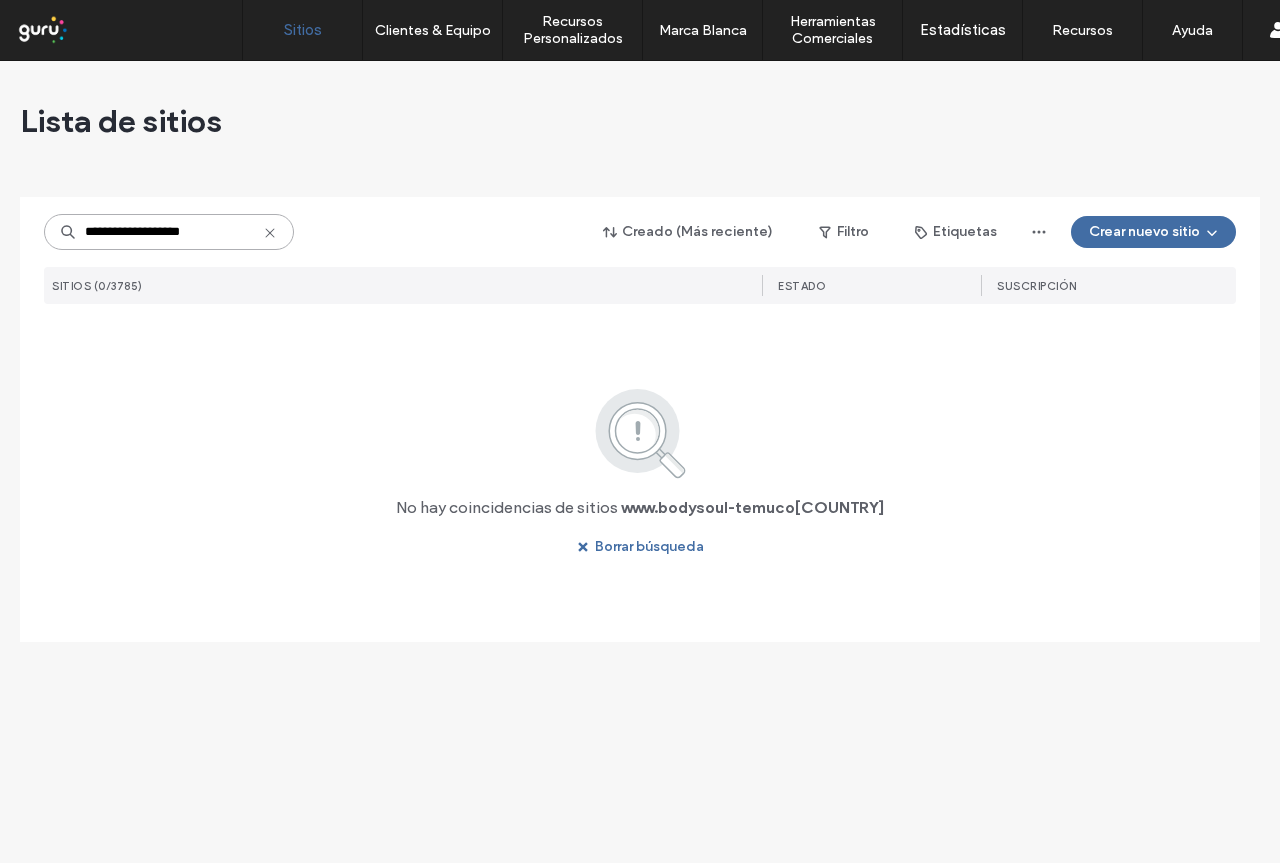 drag, startPoint x: 219, startPoint y: 233, endPoint x: 654, endPoint y: 278, distance: 437.32138 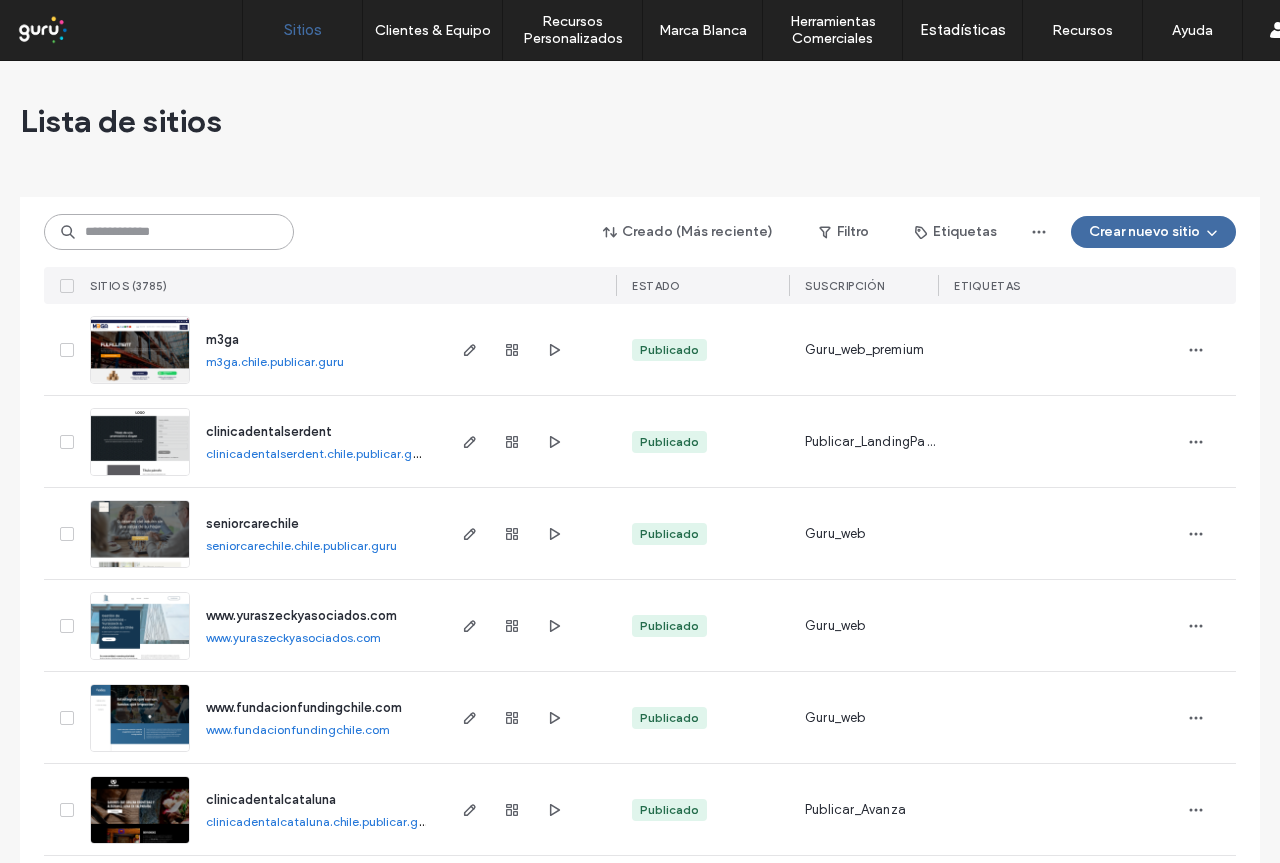 click at bounding box center [169, 232] 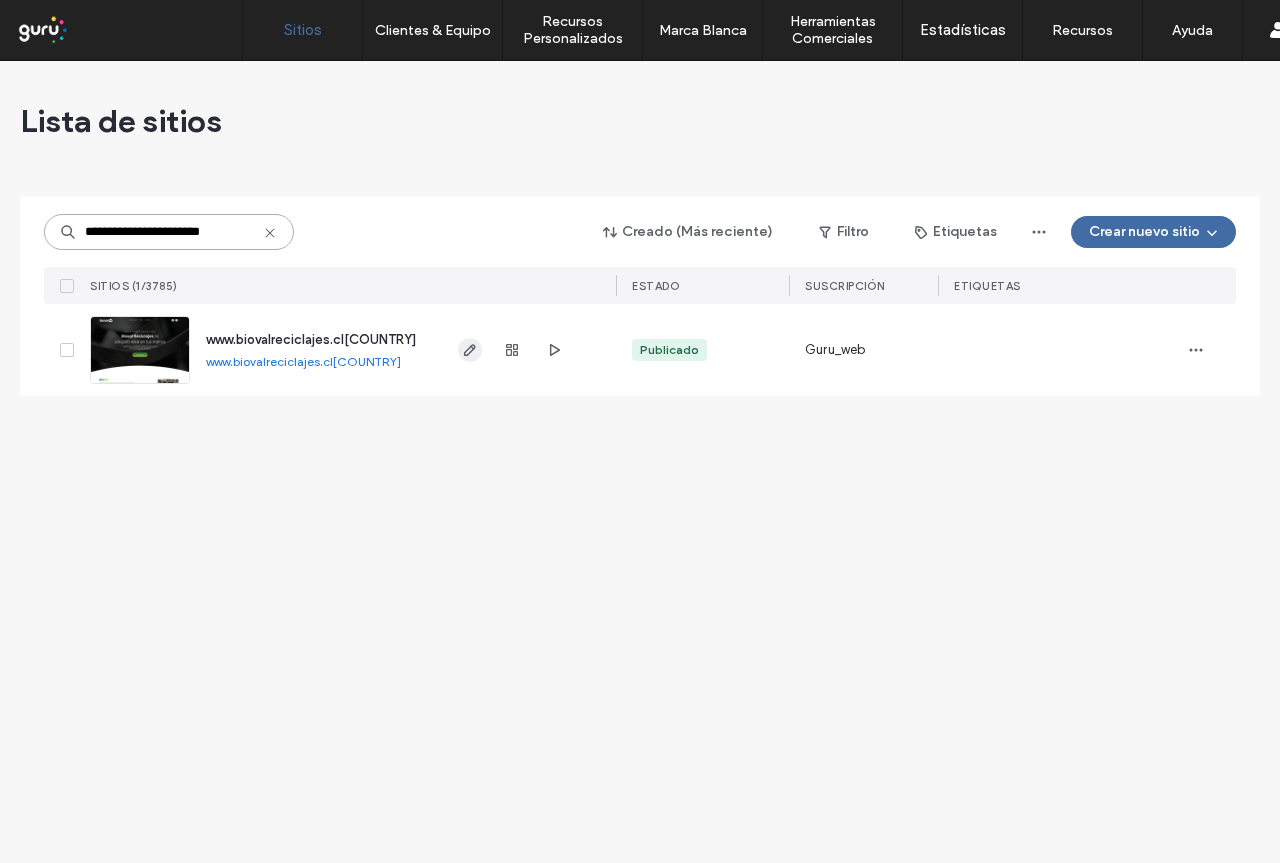 type on "**********" 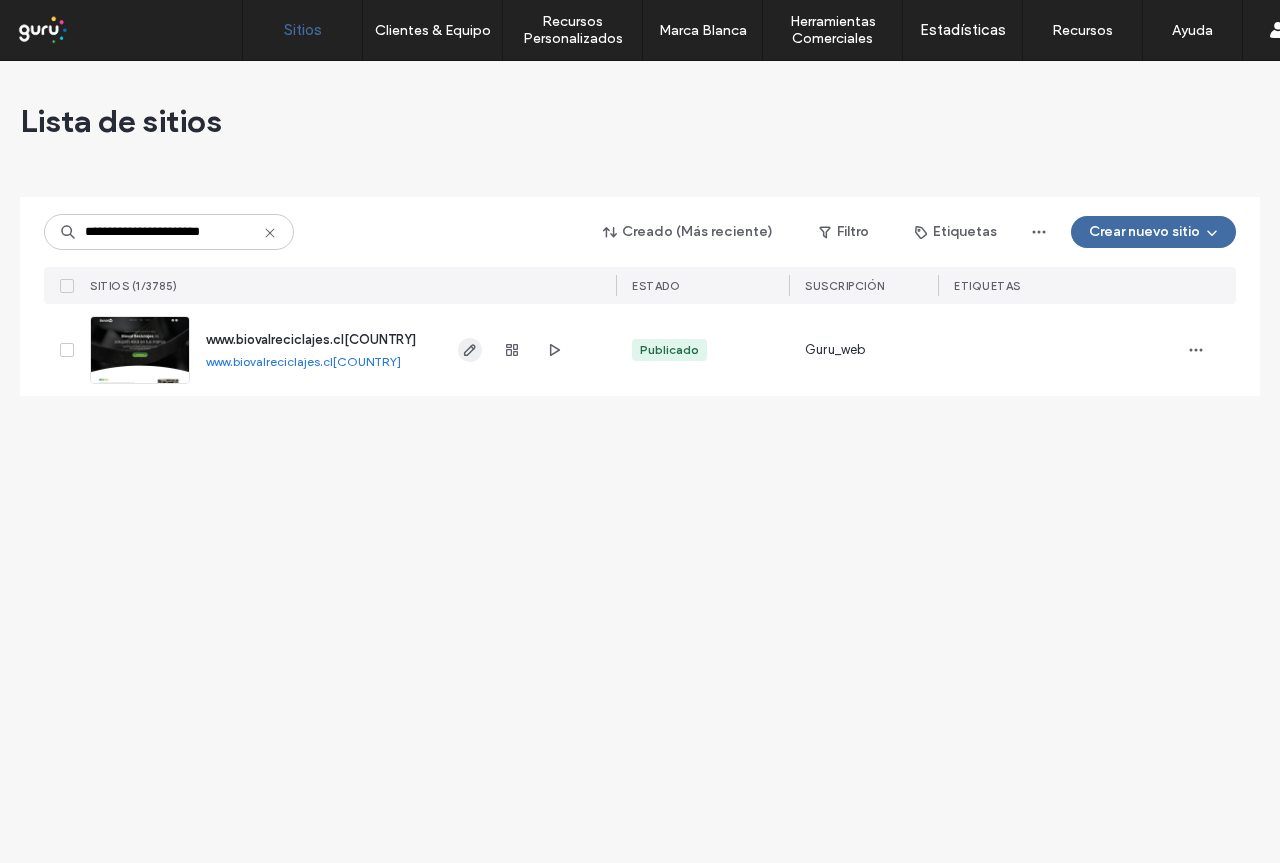 click 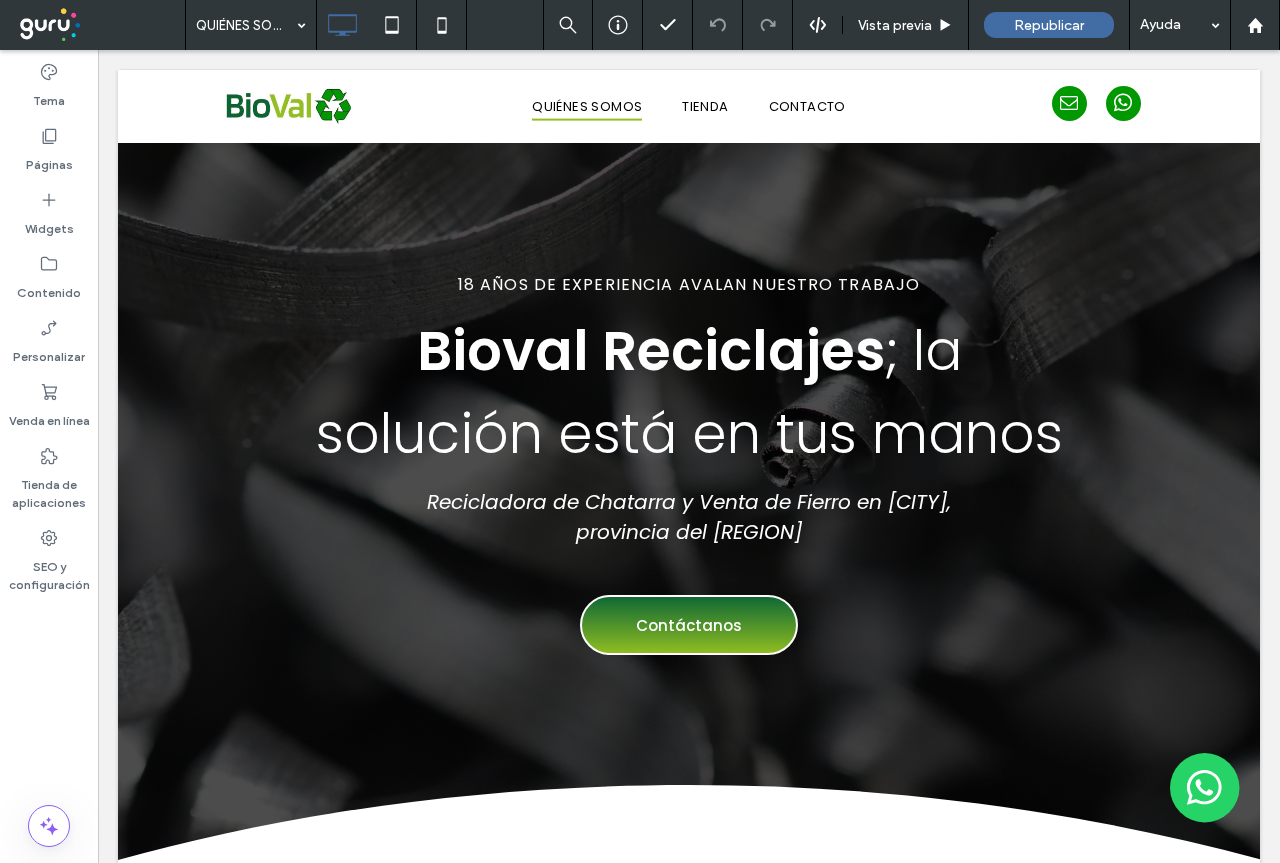 scroll, scrollTop: 1337, scrollLeft: 0, axis: vertical 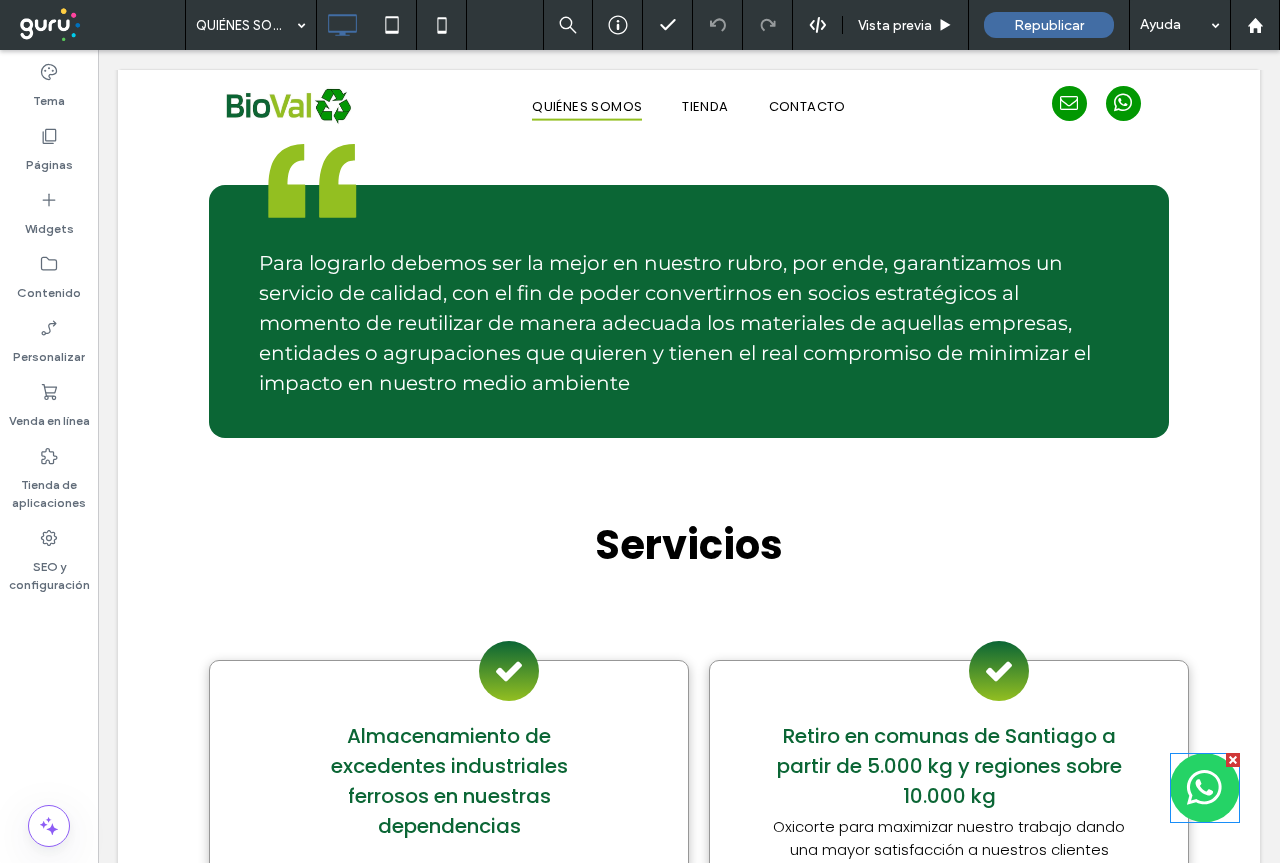 click at bounding box center (1205, 788) 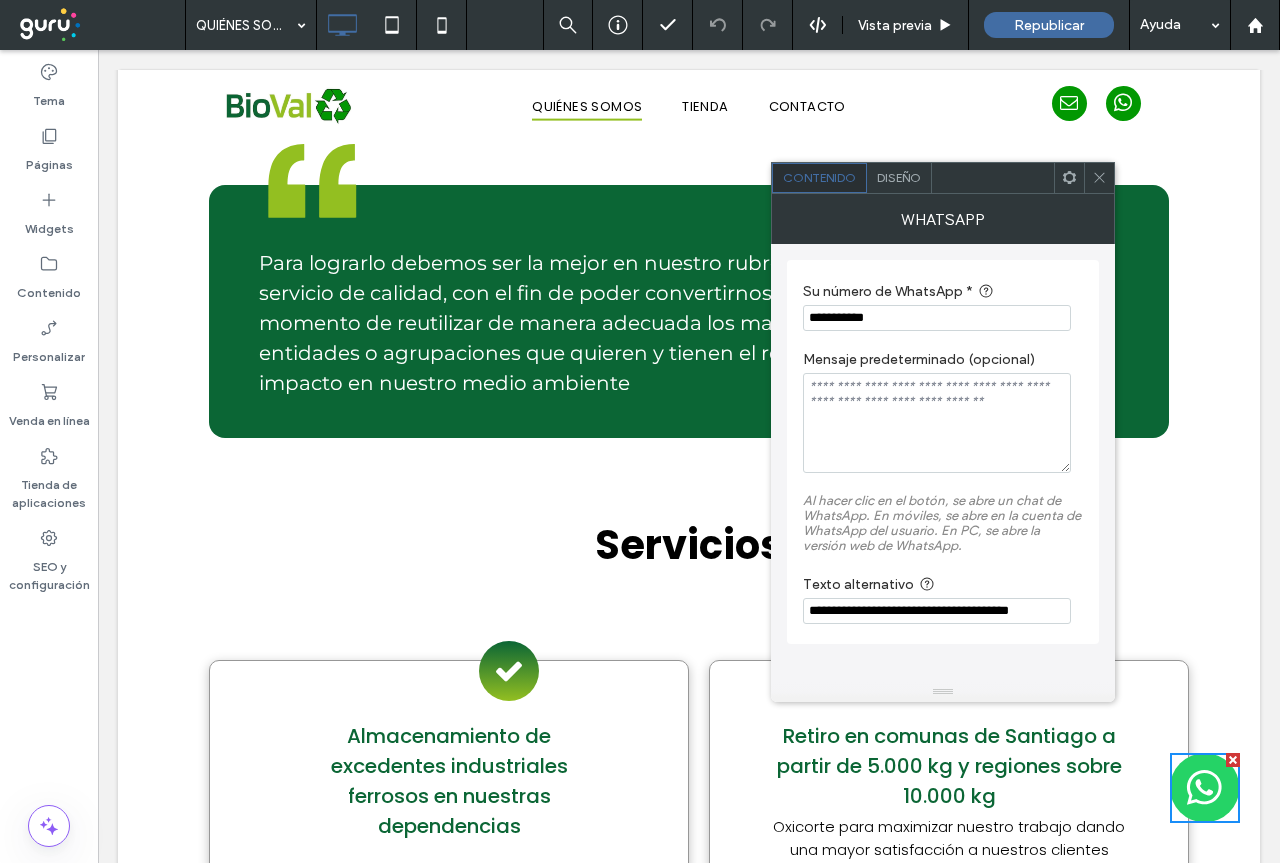 click on "Diseño" at bounding box center [899, 177] 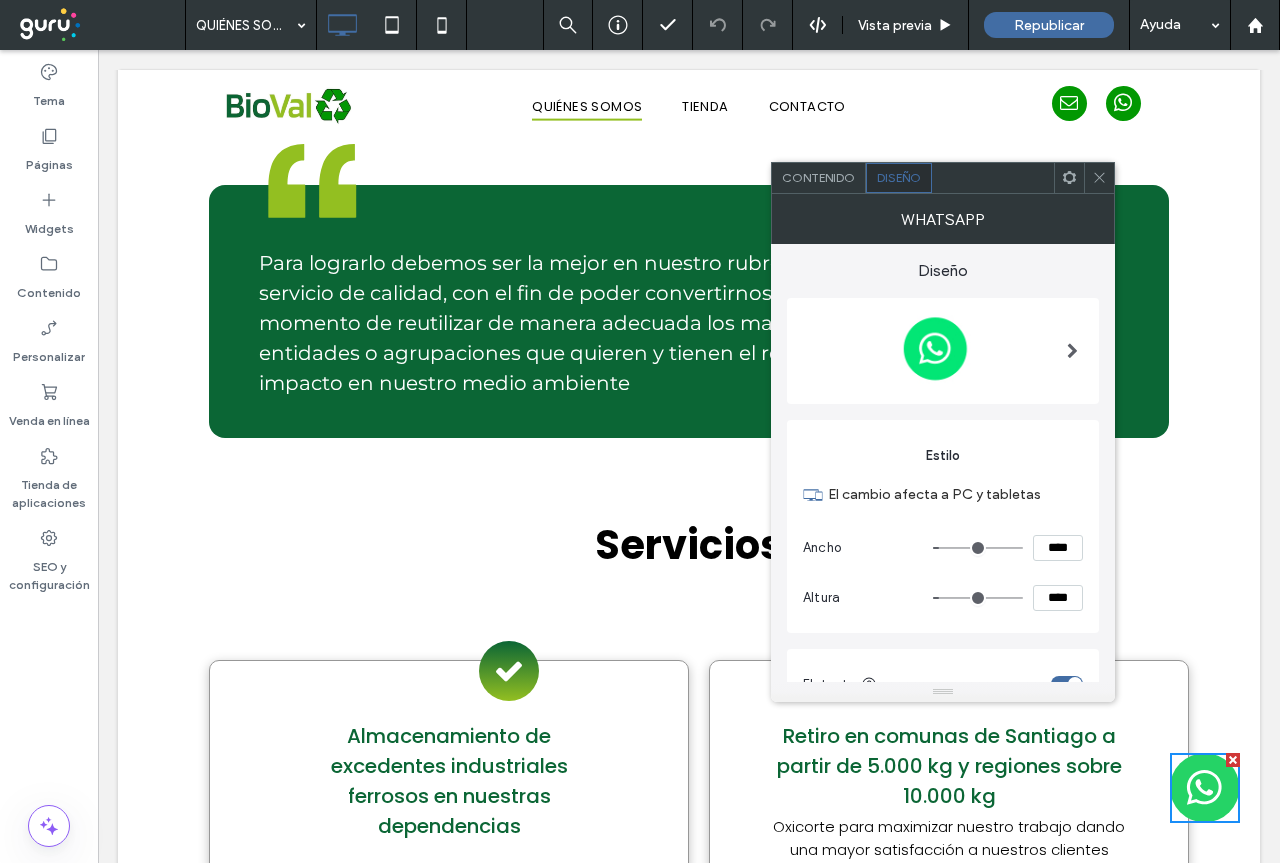 type on "***" 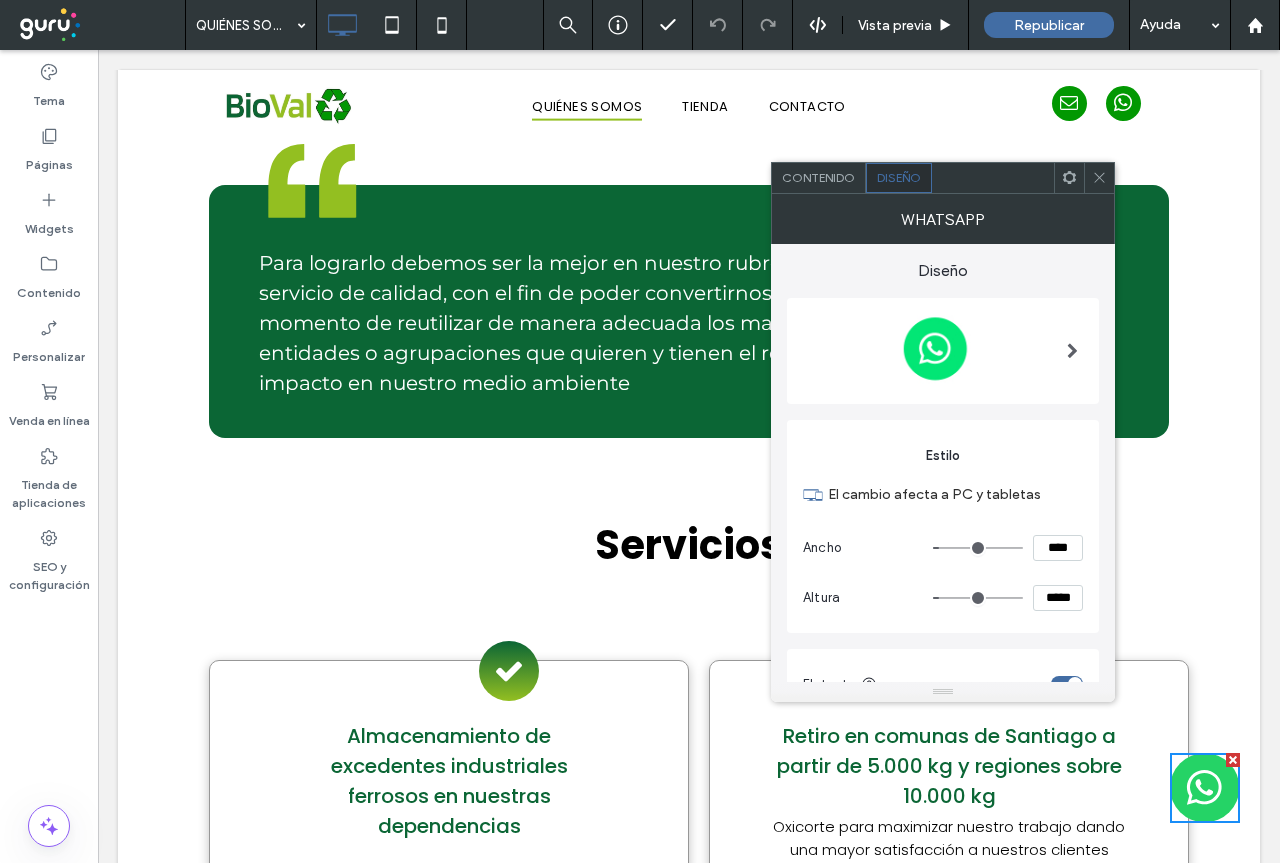 type on "***" 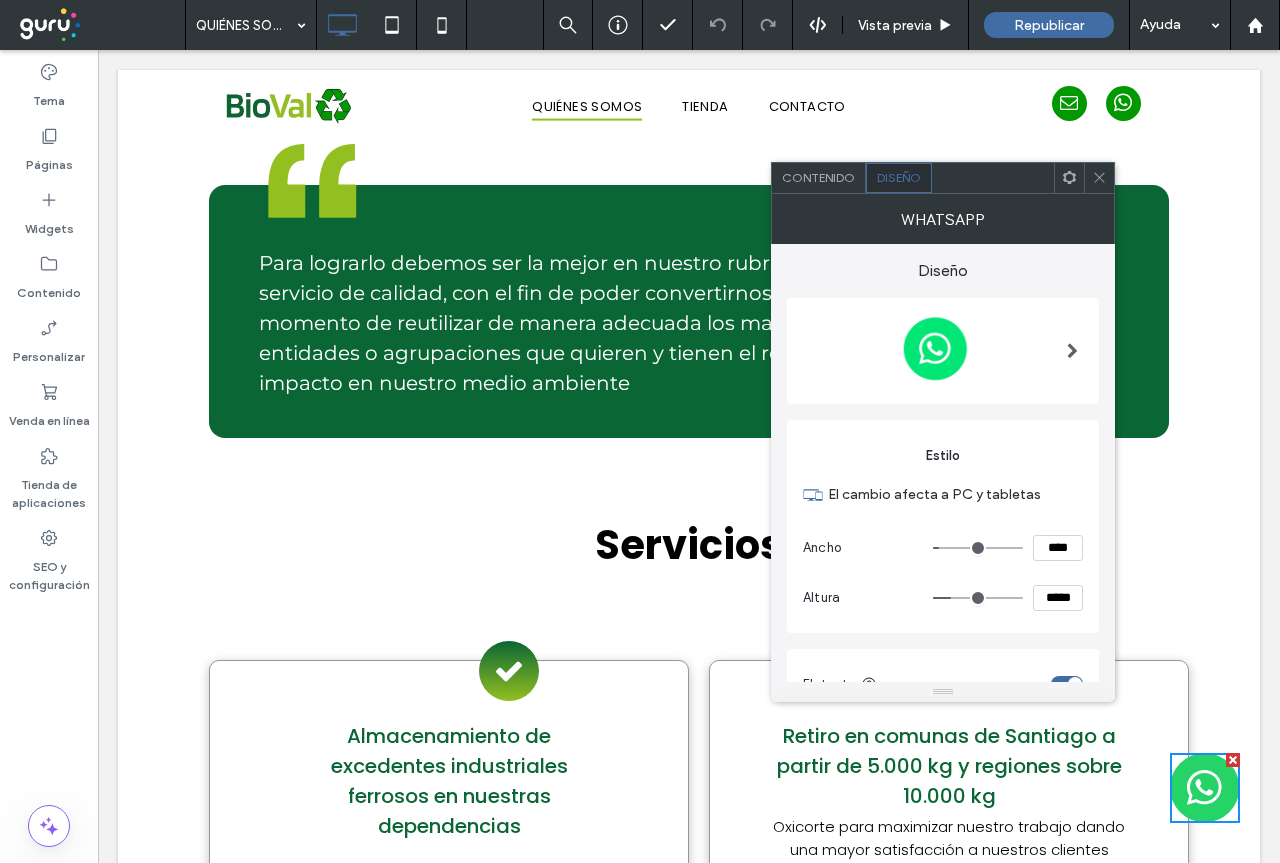 type on "***" 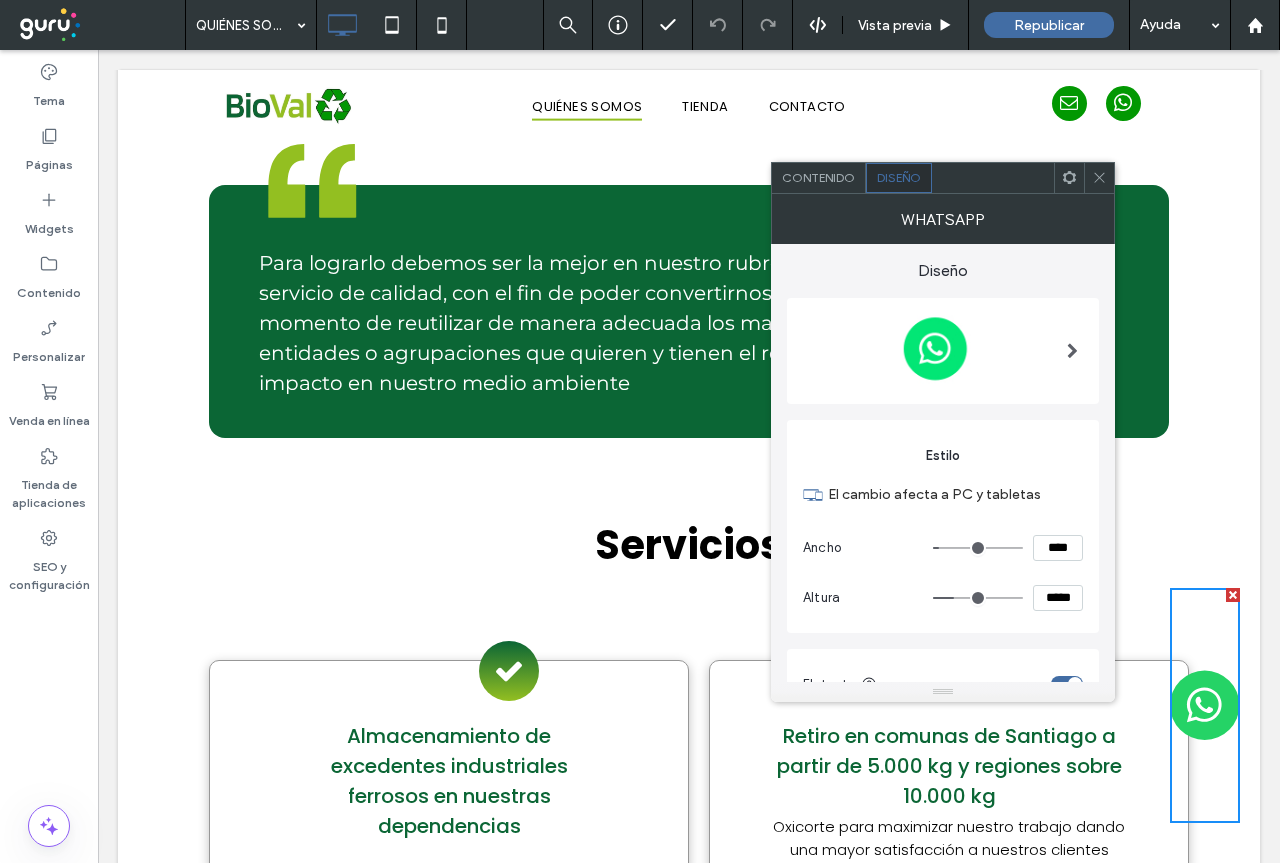 type on "***" 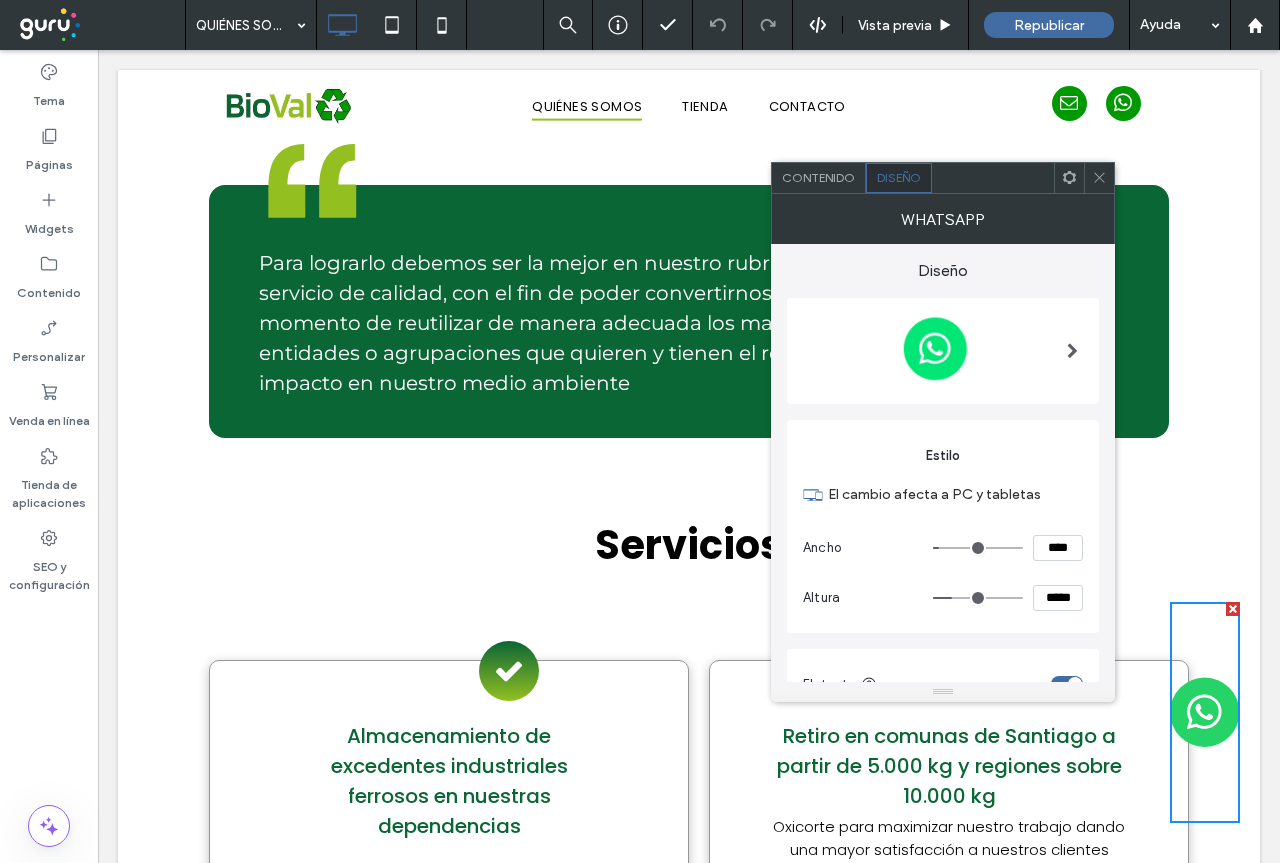 type on "***" 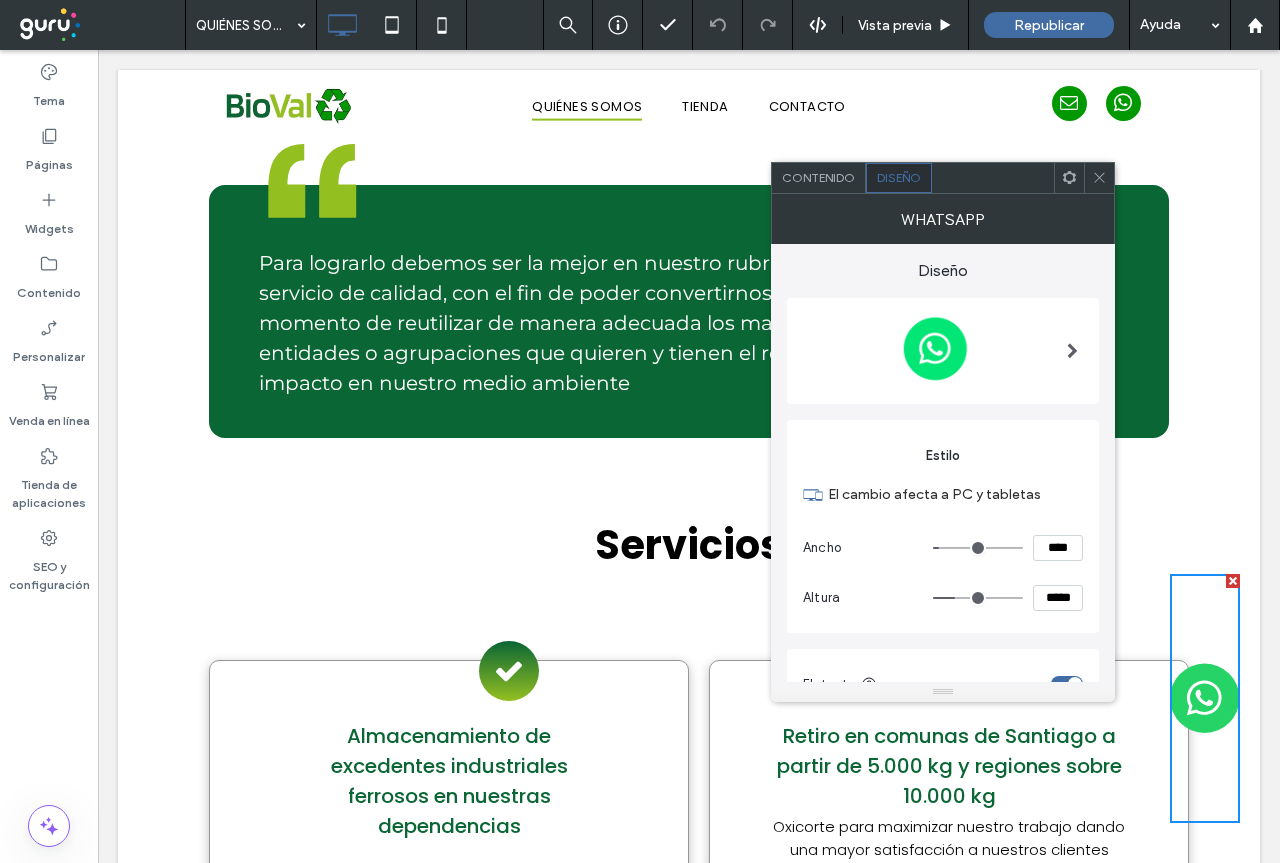 type on "***" 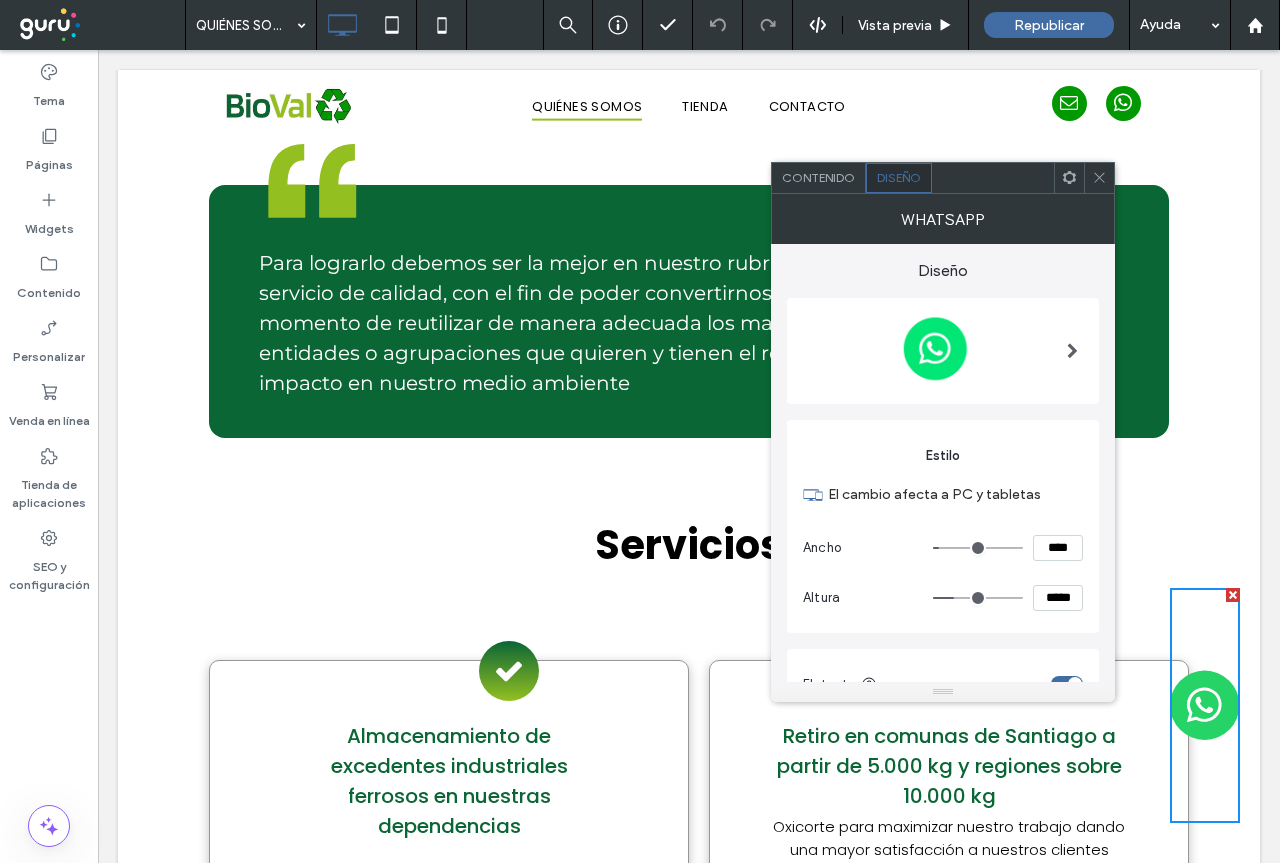 type on "***" 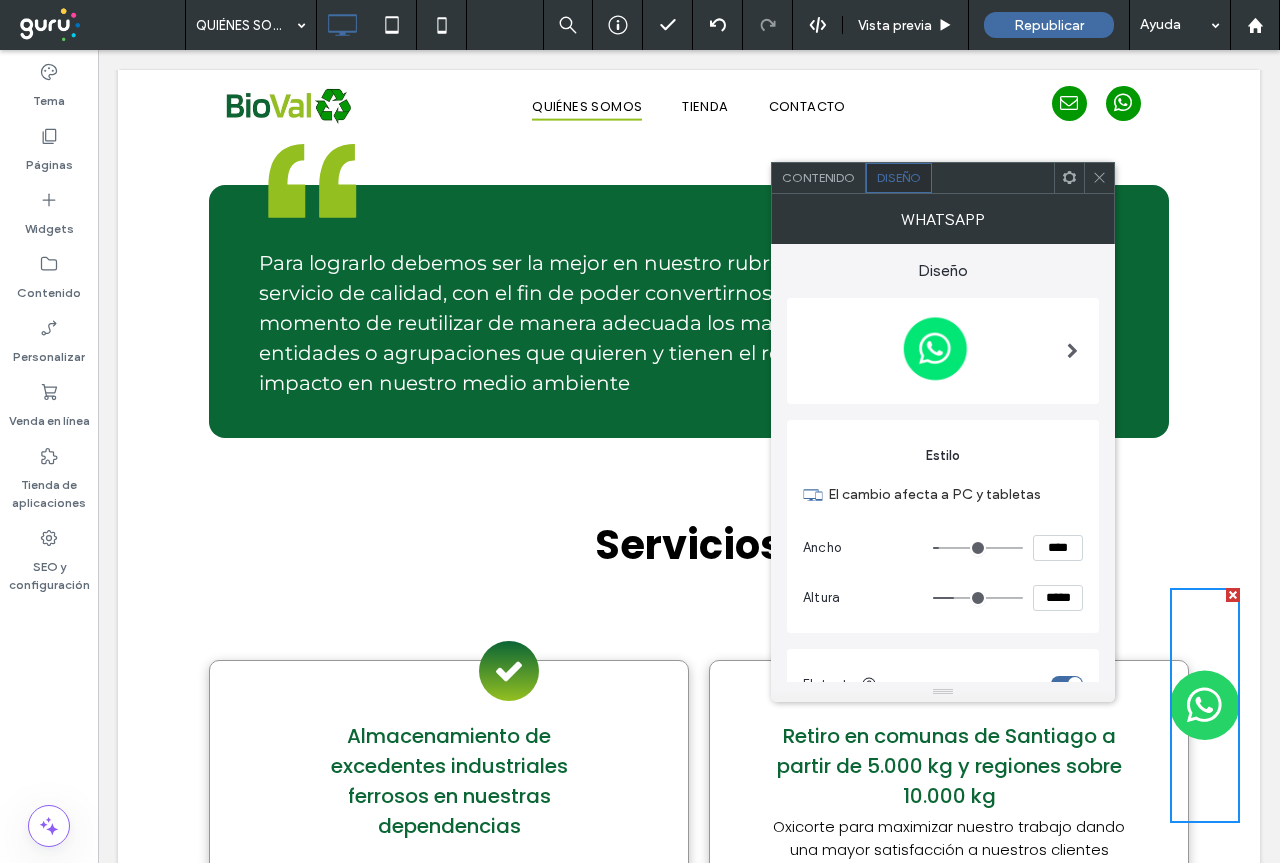 click at bounding box center (1099, 178) 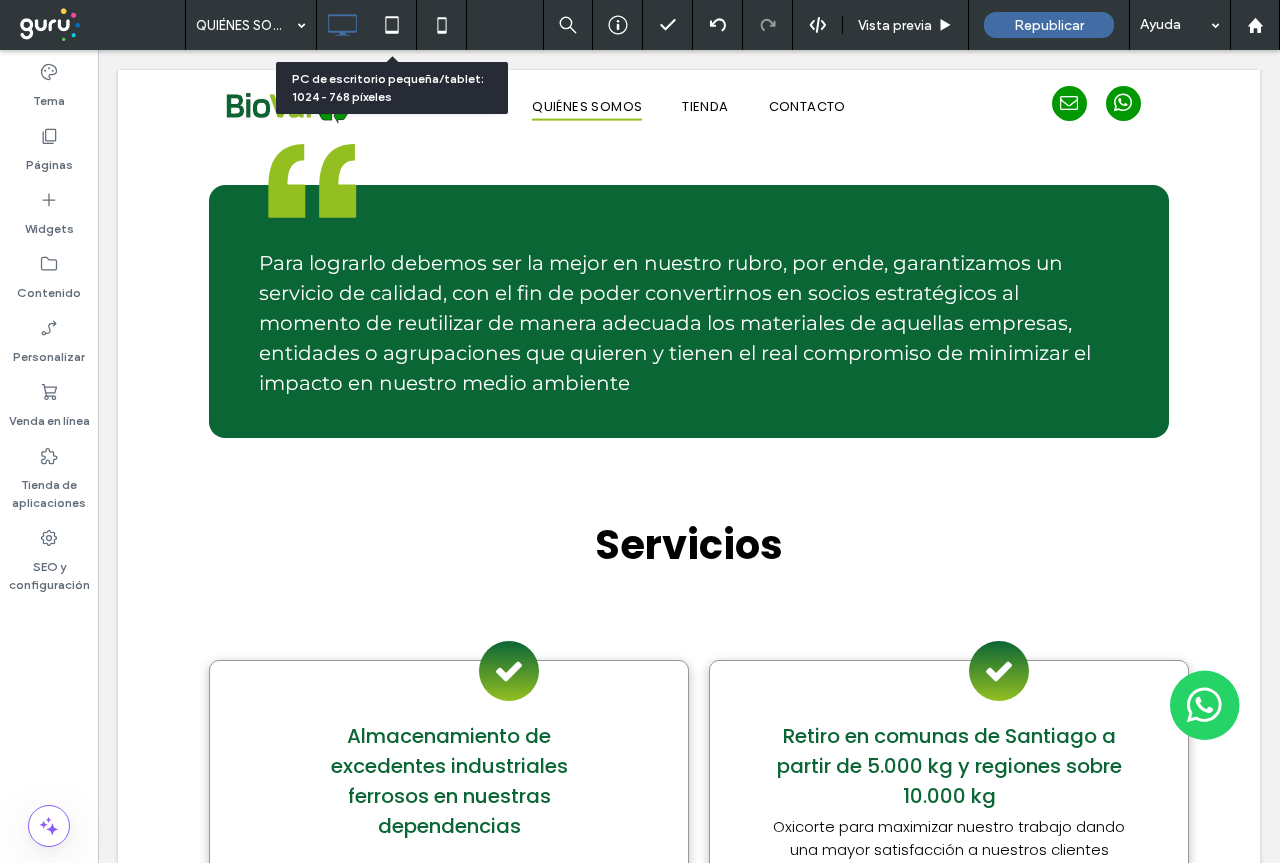 click 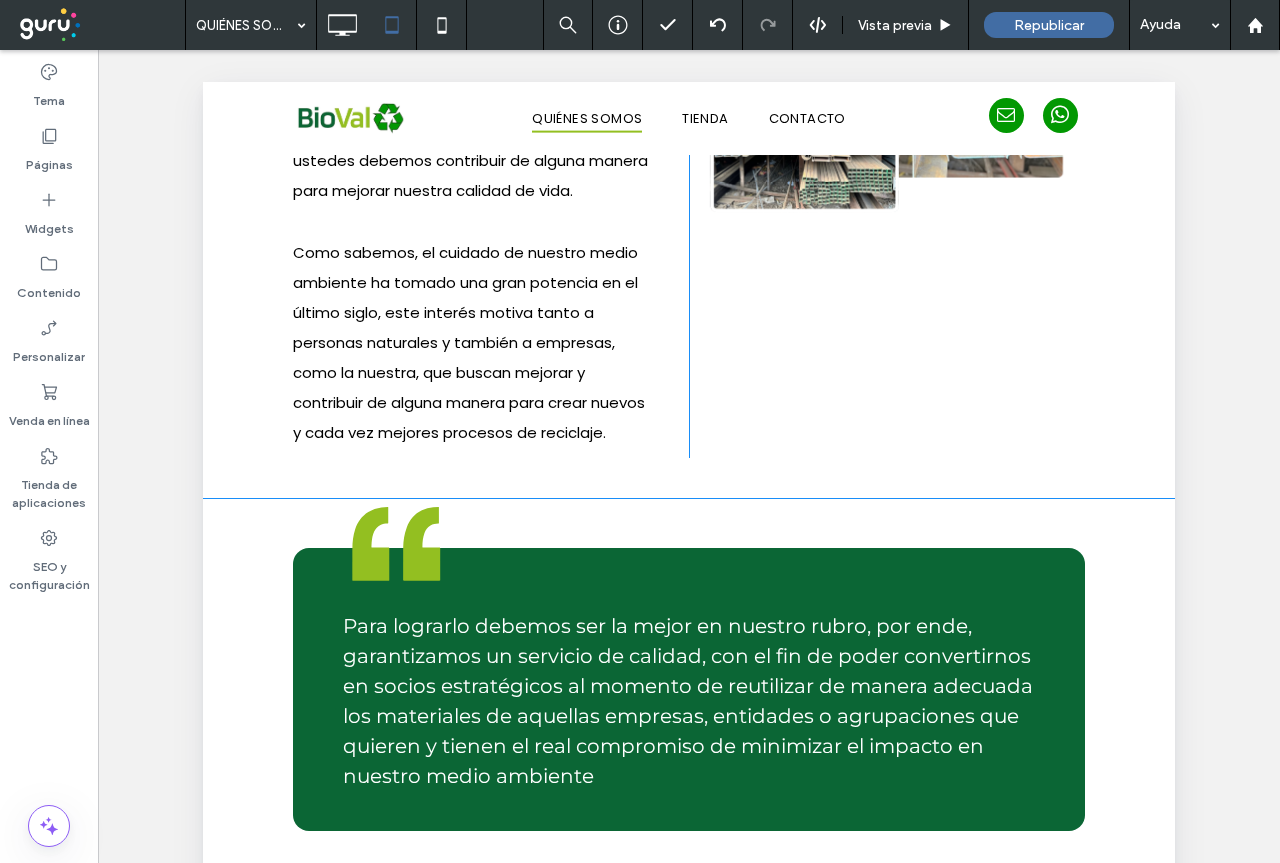 scroll, scrollTop: 1011, scrollLeft: 0, axis: vertical 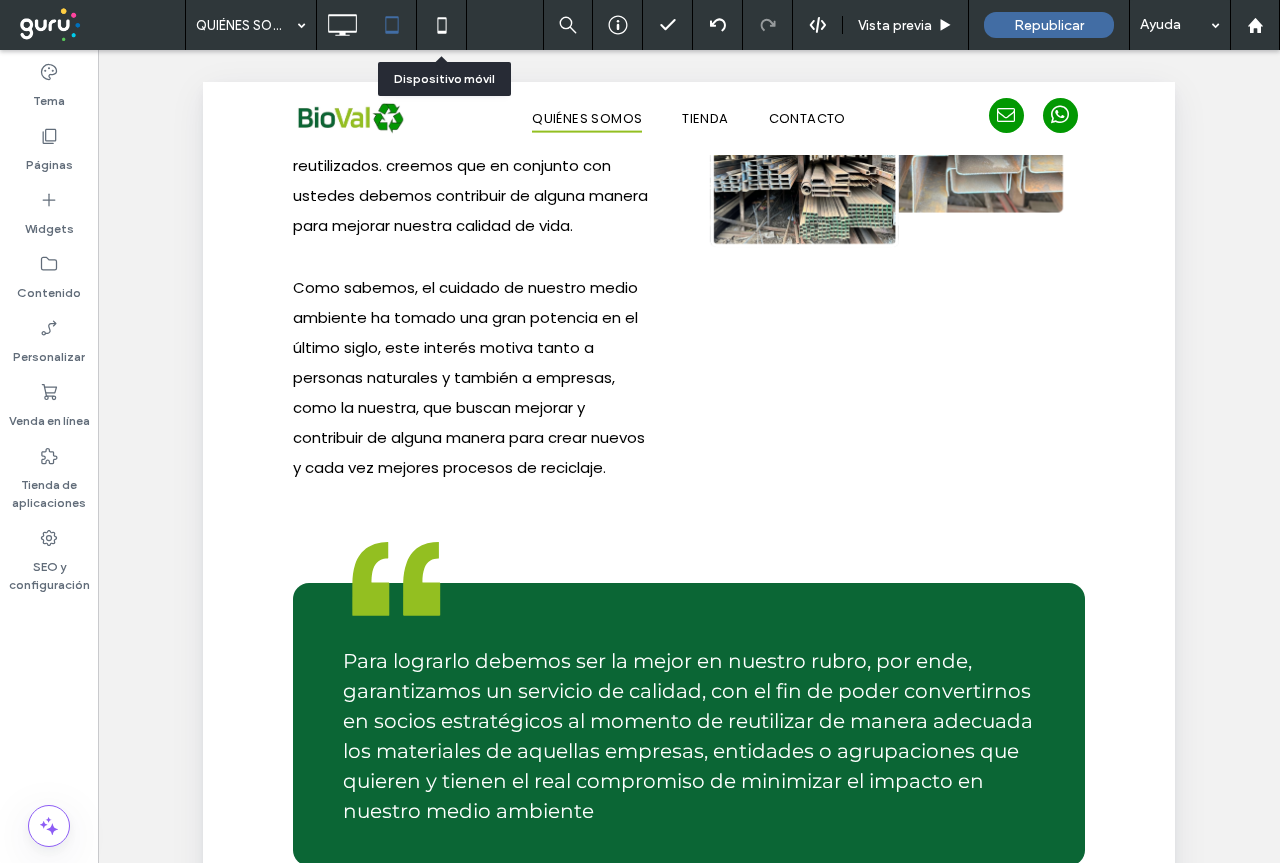 click 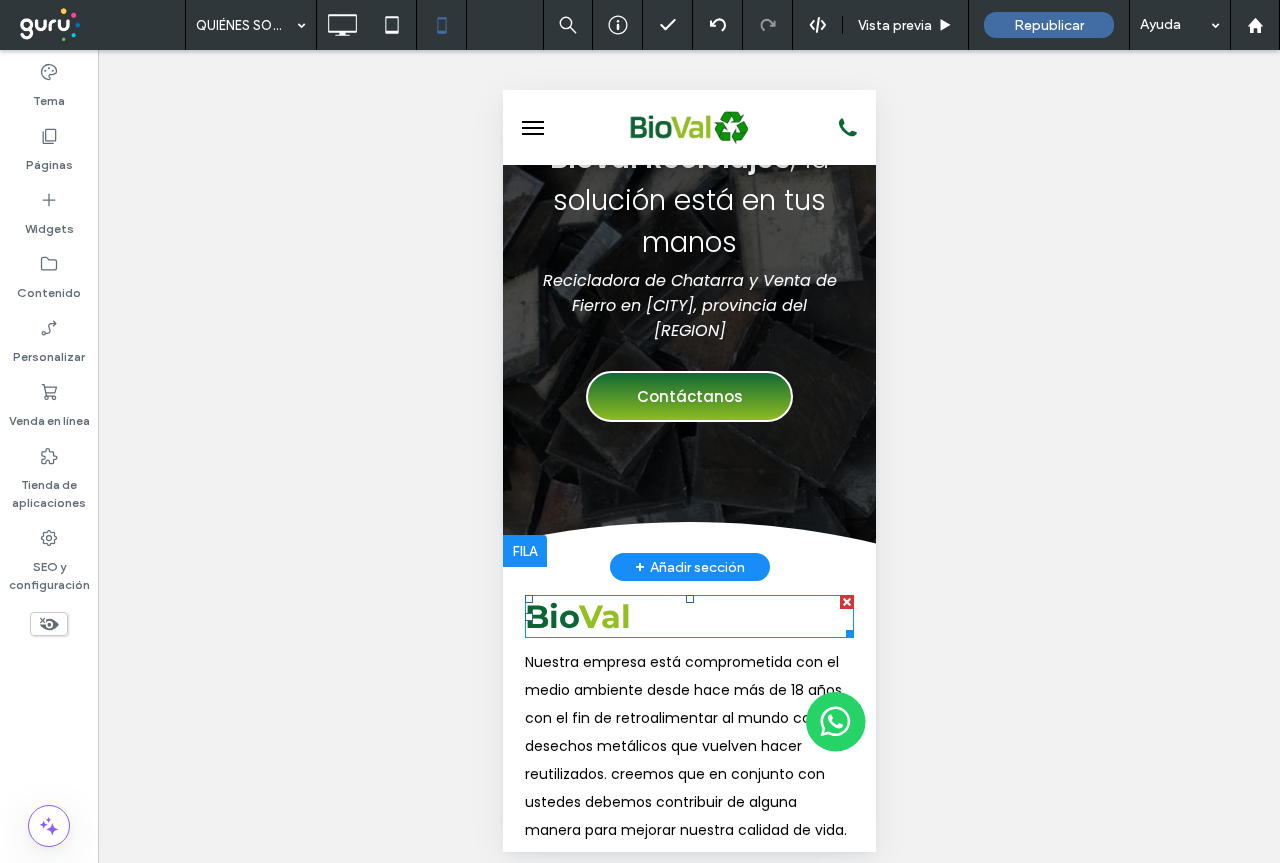 scroll, scrollTop: 0, scrollLeft: 0, axis: both 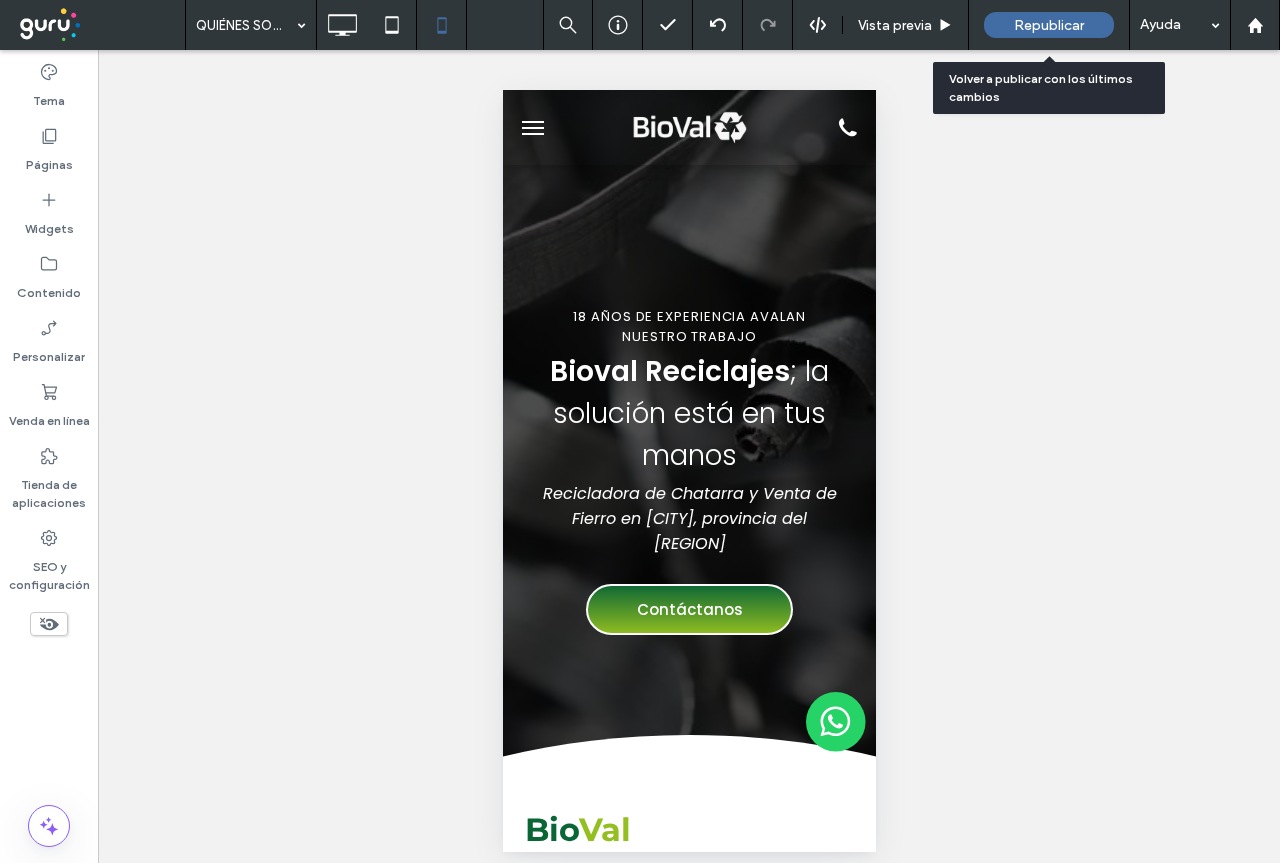 click on "Republicar" at bounding box center (1049, 25) 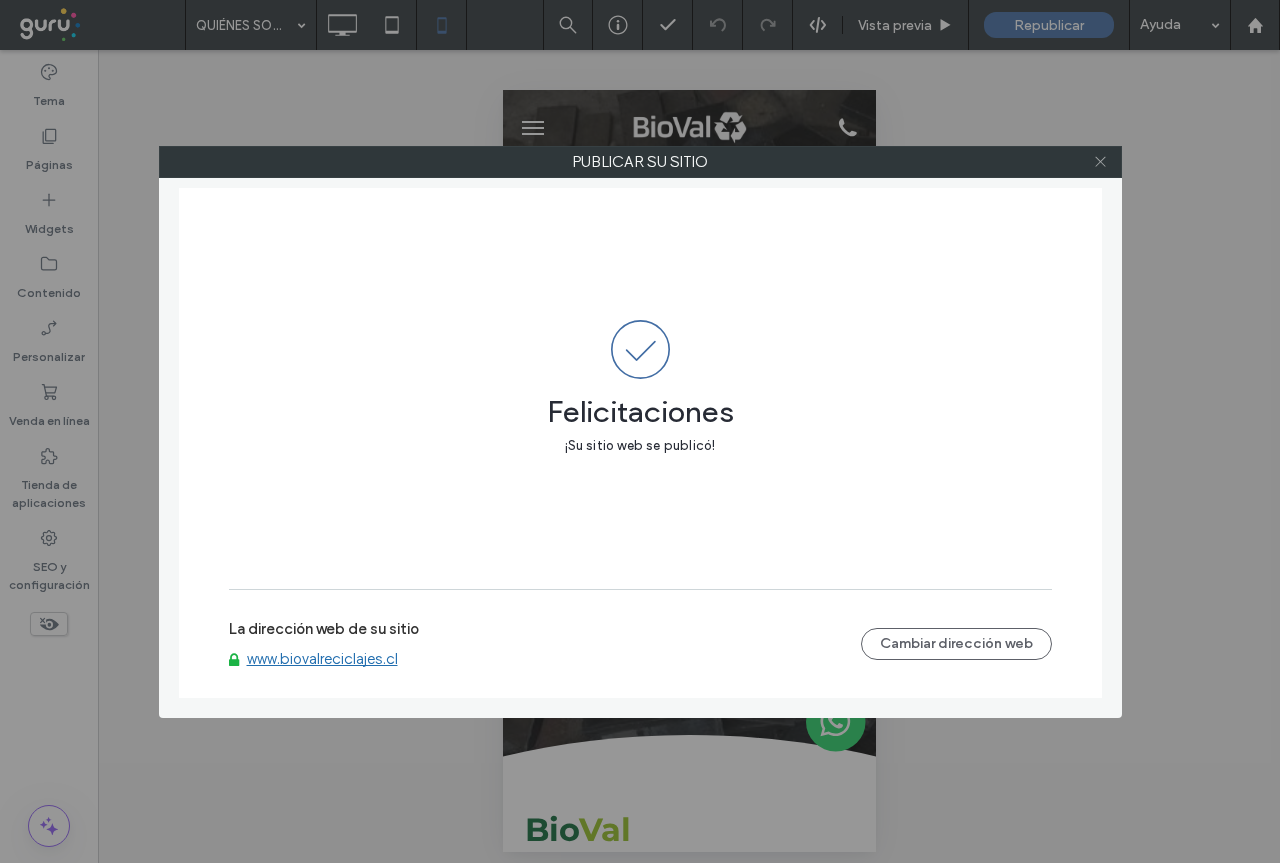 click 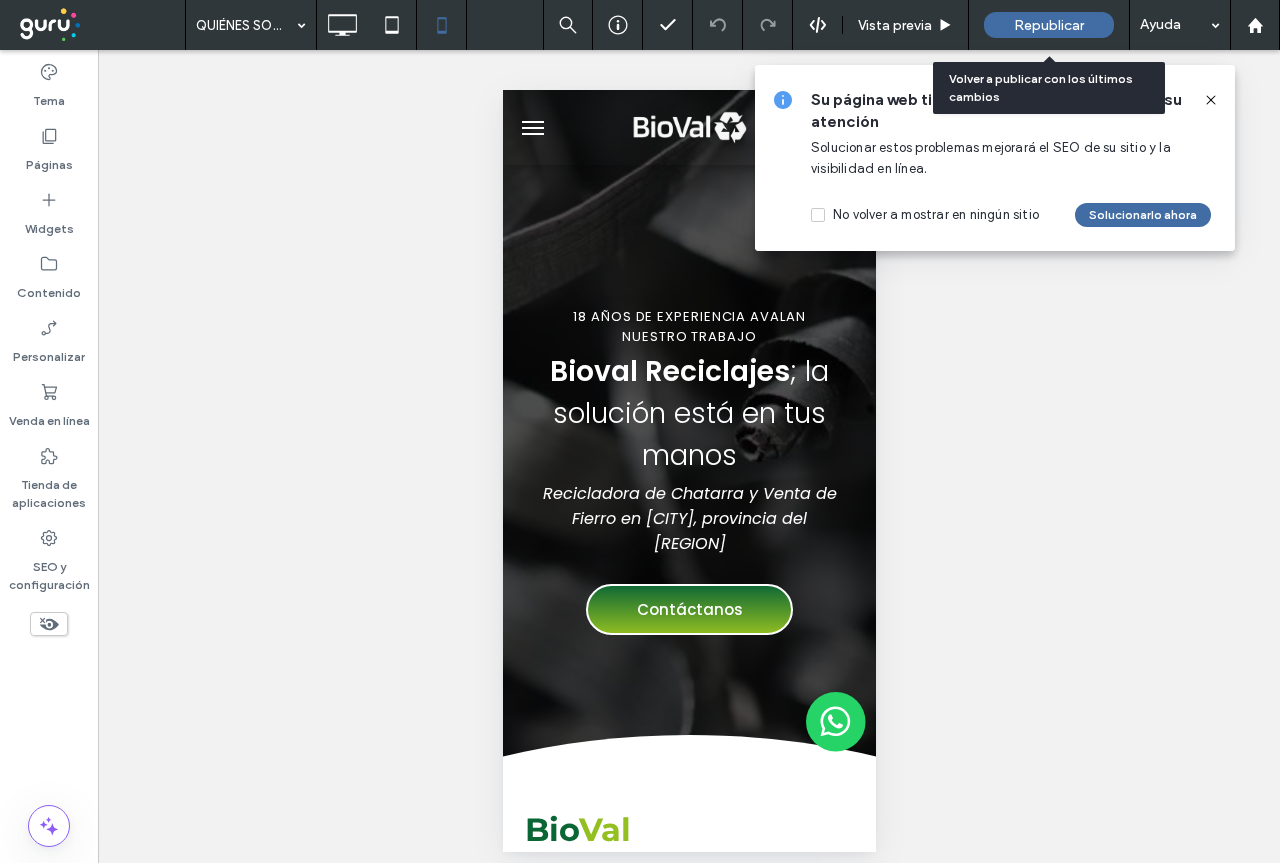 click on "Republicar" at bounding box center (1049, 25) 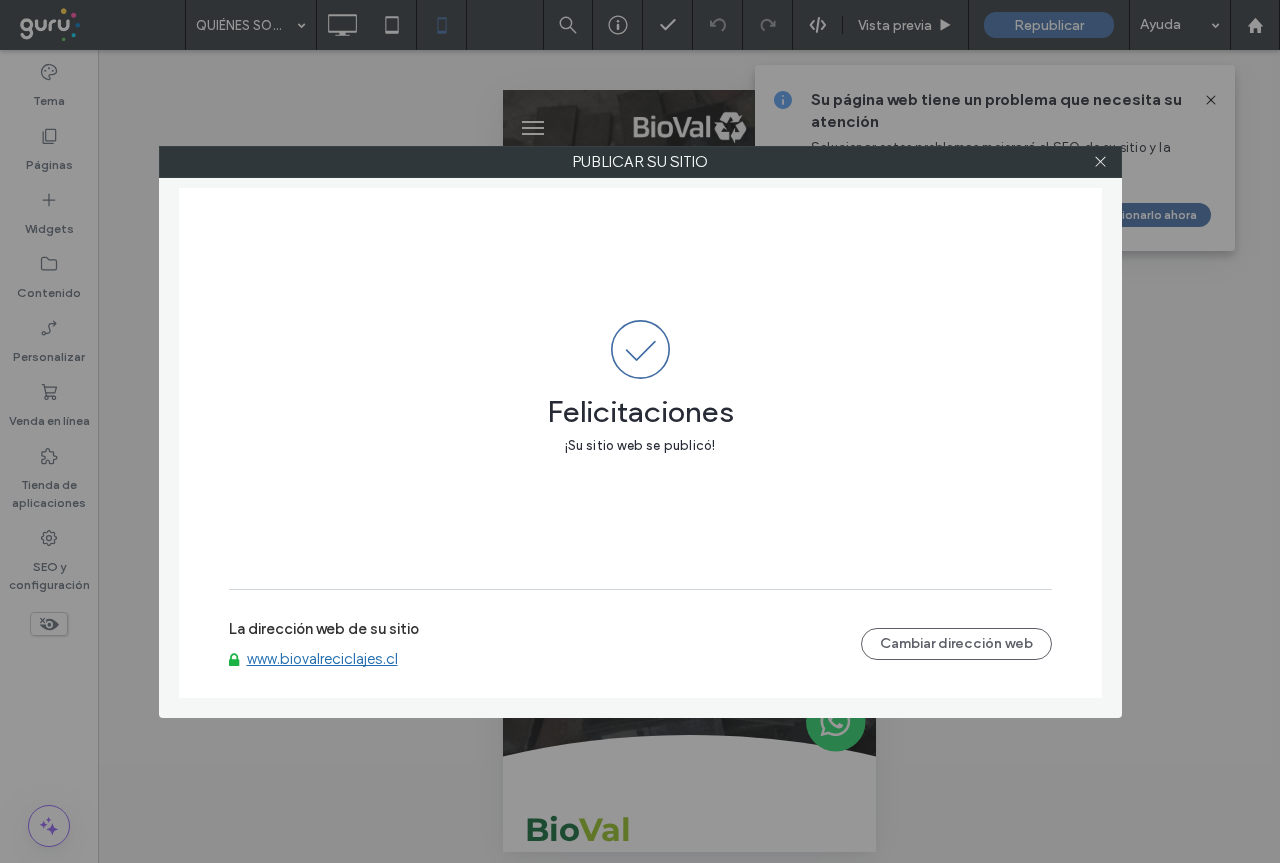 click on "www.biovalreciclajes.cl[COUNTRY]" at bounding box center [322, 659] 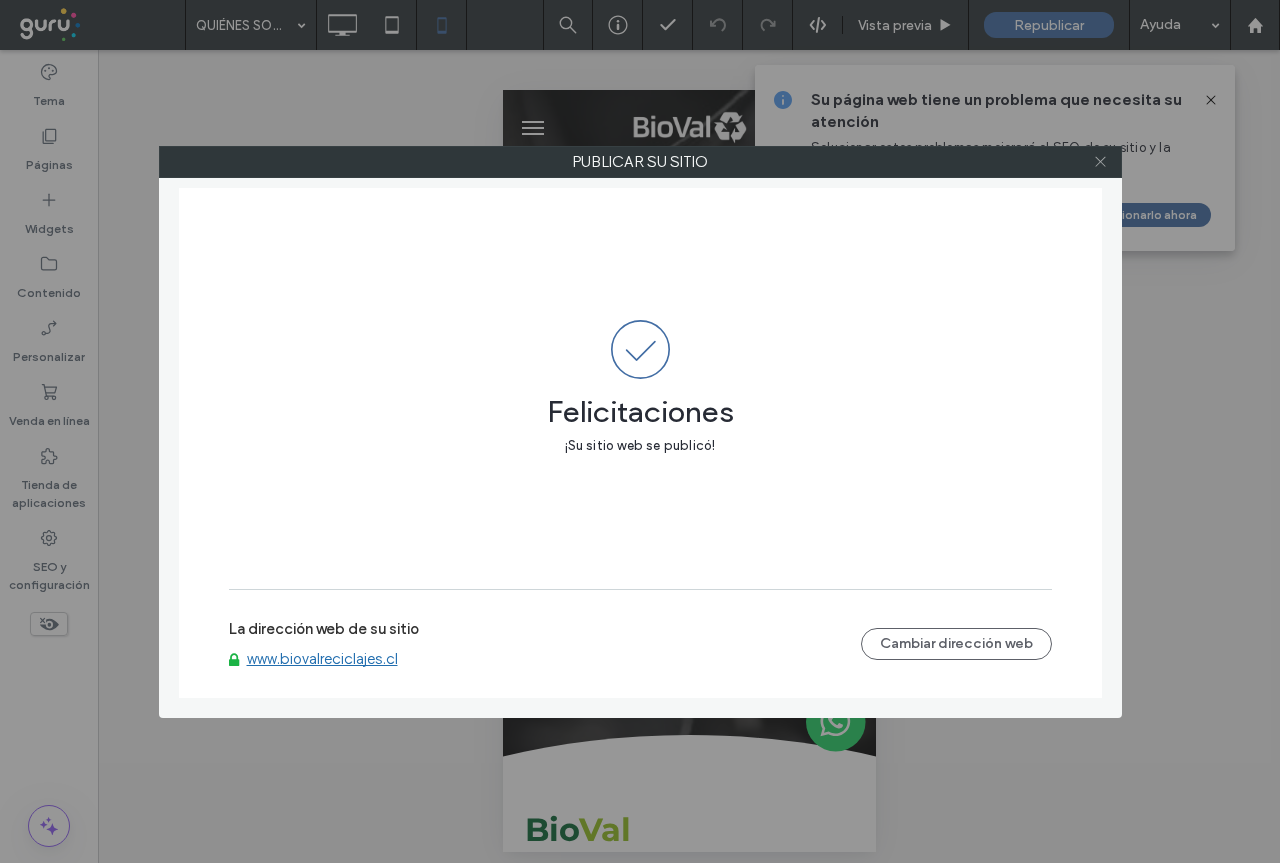 click at bounding box center (1101, 162) 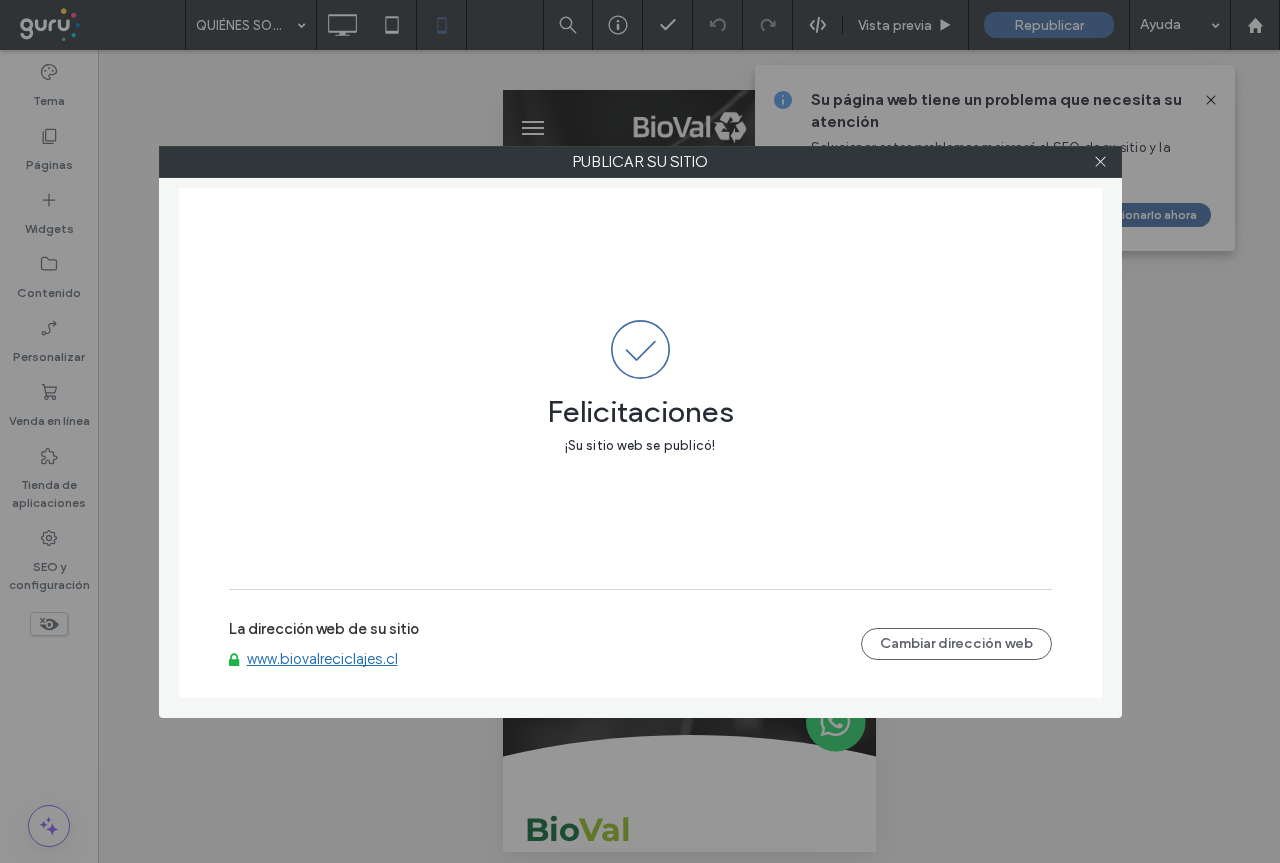 drag, startPoint x: 1105, startPoint y: 158, endPoint x: 1085, endPoint y: 166, distance: 21.540659 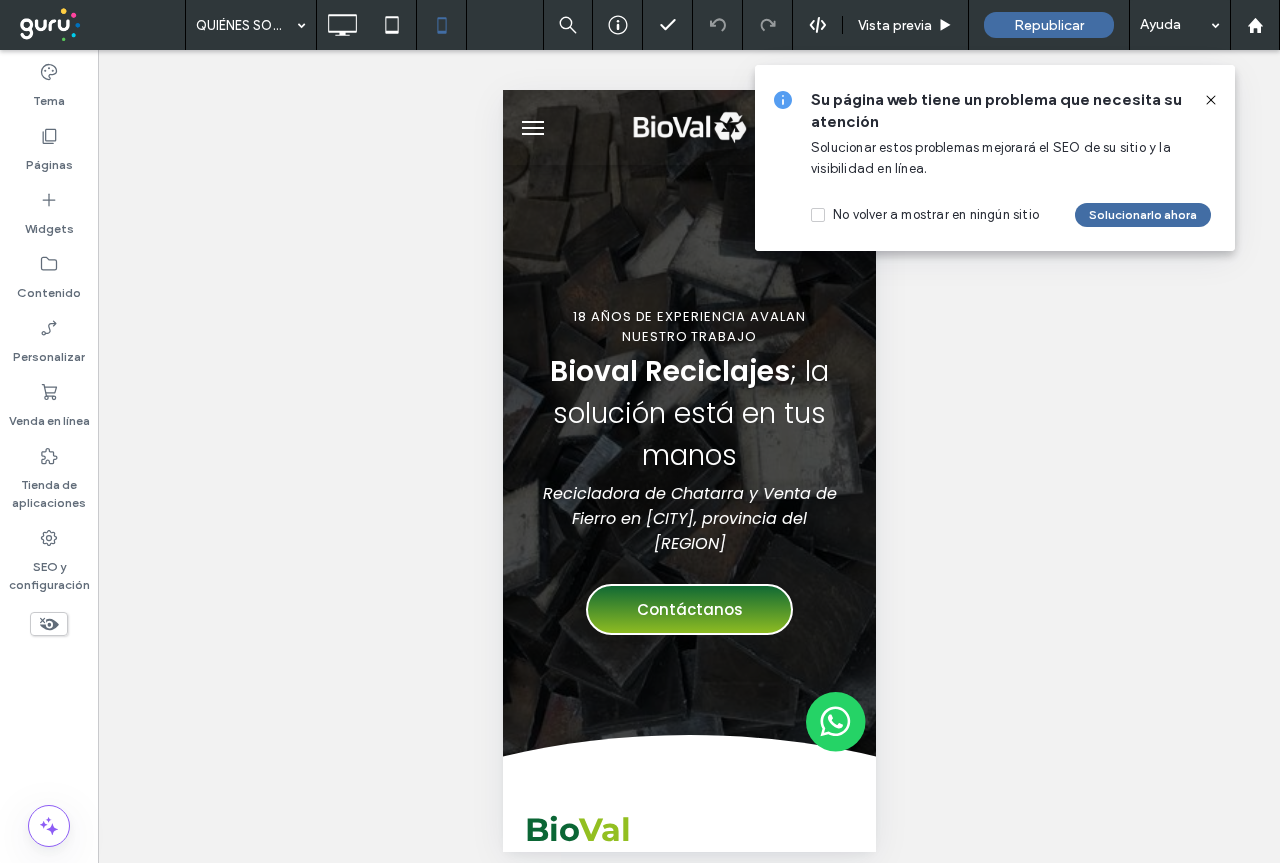 click 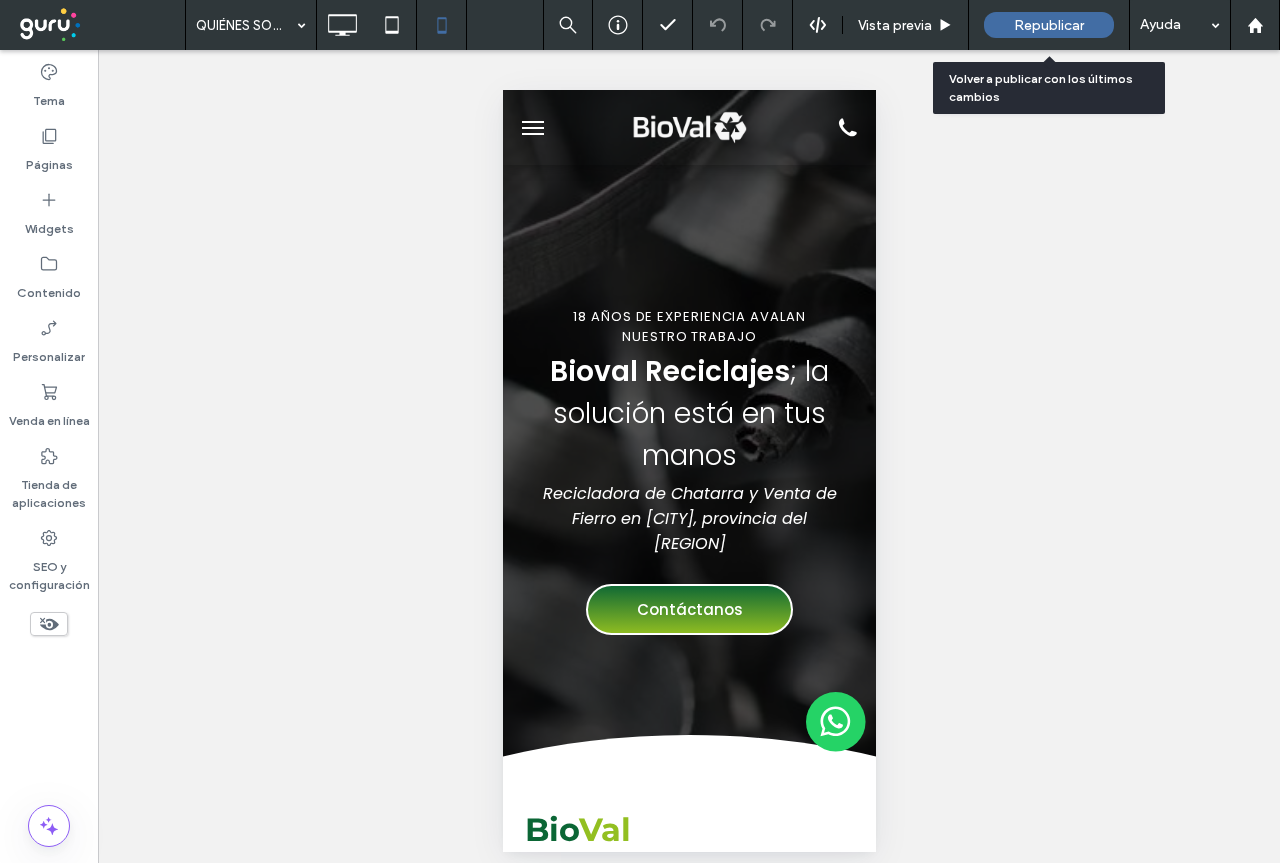 click on "Republicar" at bounding box center [1049, 25] 